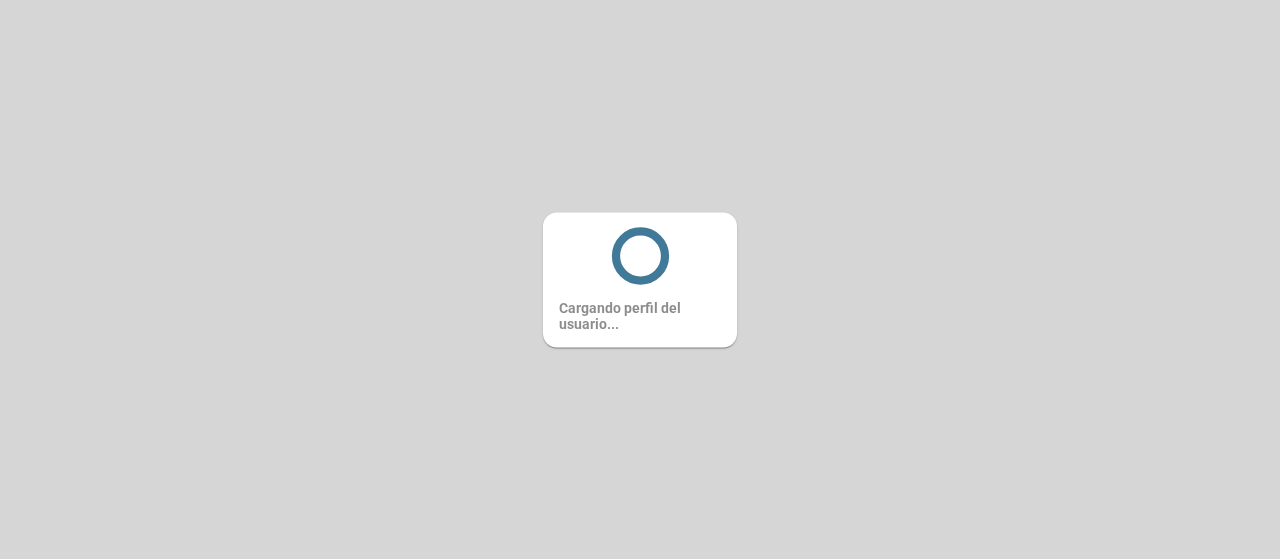 scroll, scrollTop: 0, scrollLeft: 0, axis: both 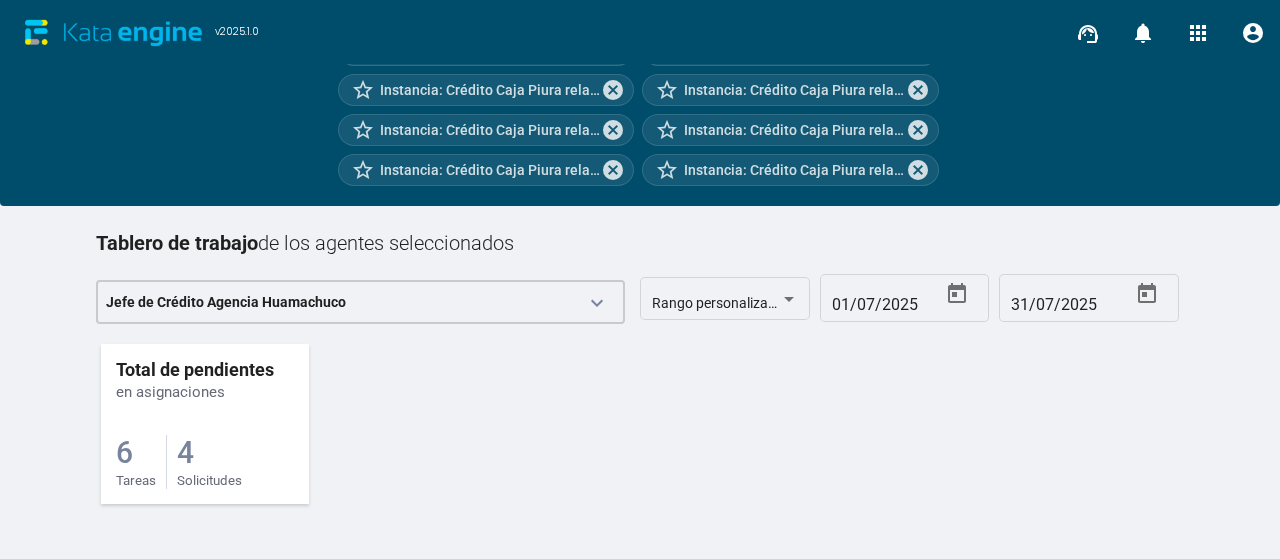 click on "6 Tareas" at bounding box center [141, 462] 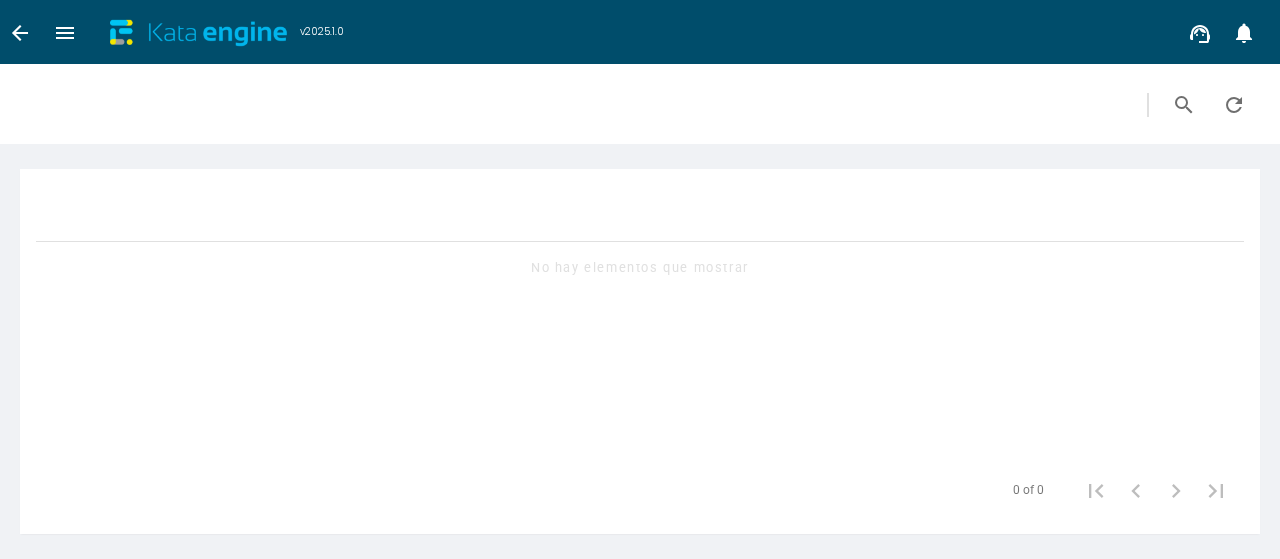 scroll, scrollTop: 0, scrollLeft: 0, axis: both 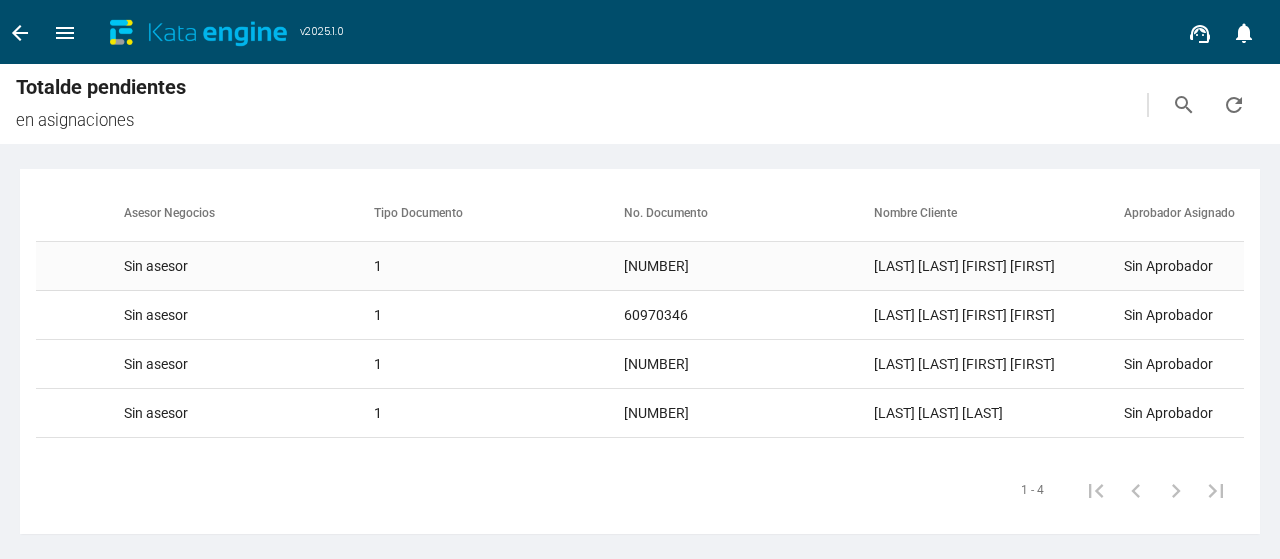 click on "[NUMBER]" at bounding box center [749, 266] 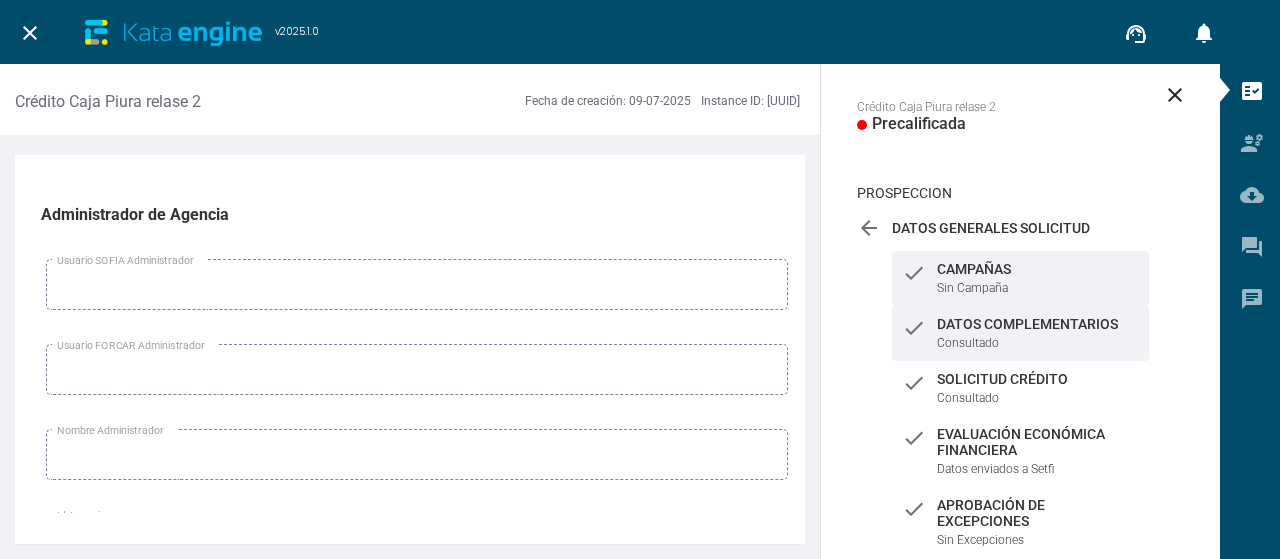 click on "Datos Complementarios" at bounding box center [1038, 269] 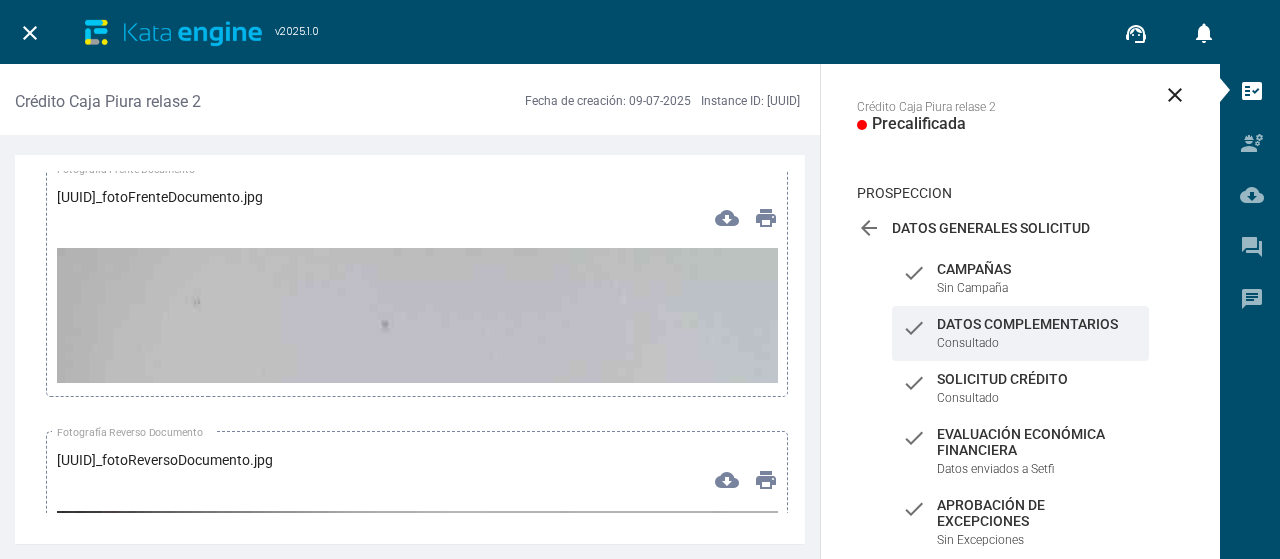scroll, scrollTop: 6000, scrollLeft: 0, axis: vertical 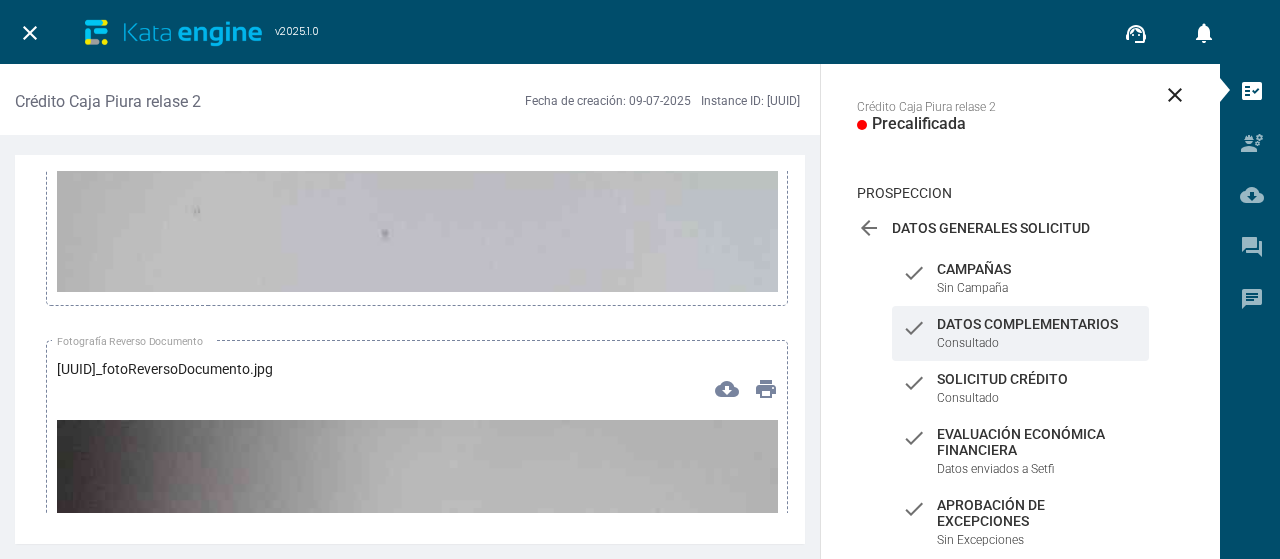 click at bounding box center (417, 798) 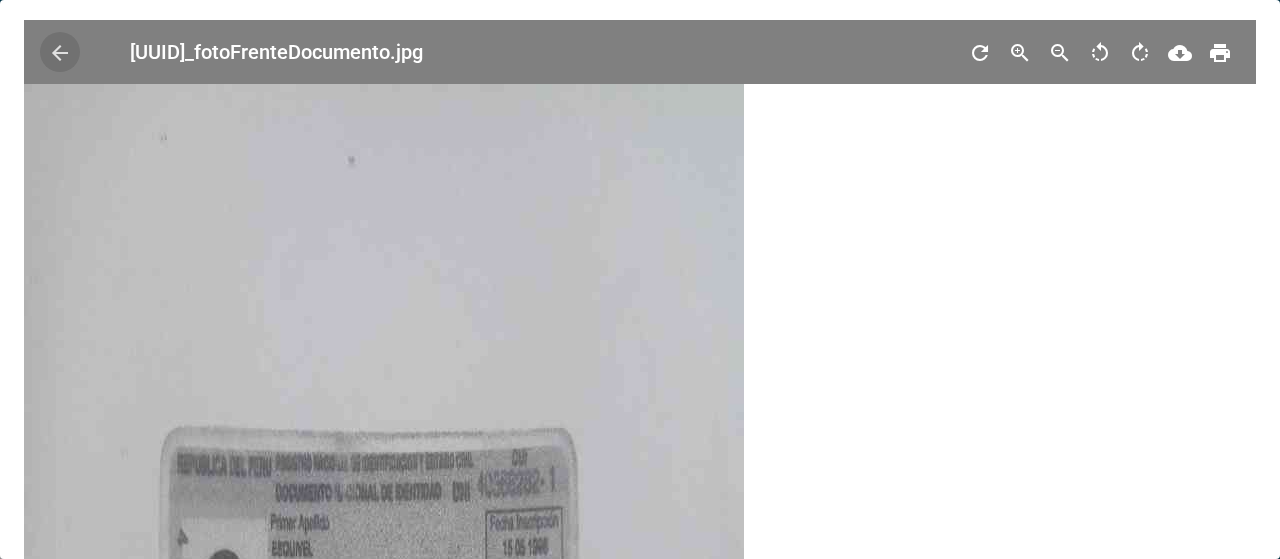 scroll, scrollTop: 0, scrollLeft: 0, axis: both 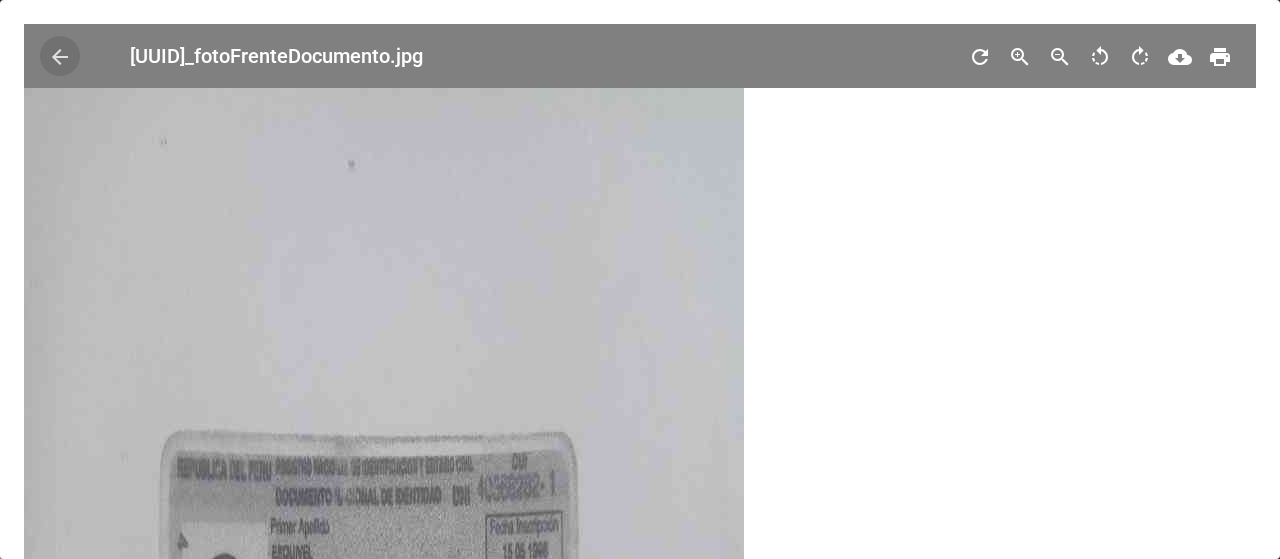 click on "arrow_back" at bounding box center [60, 57] 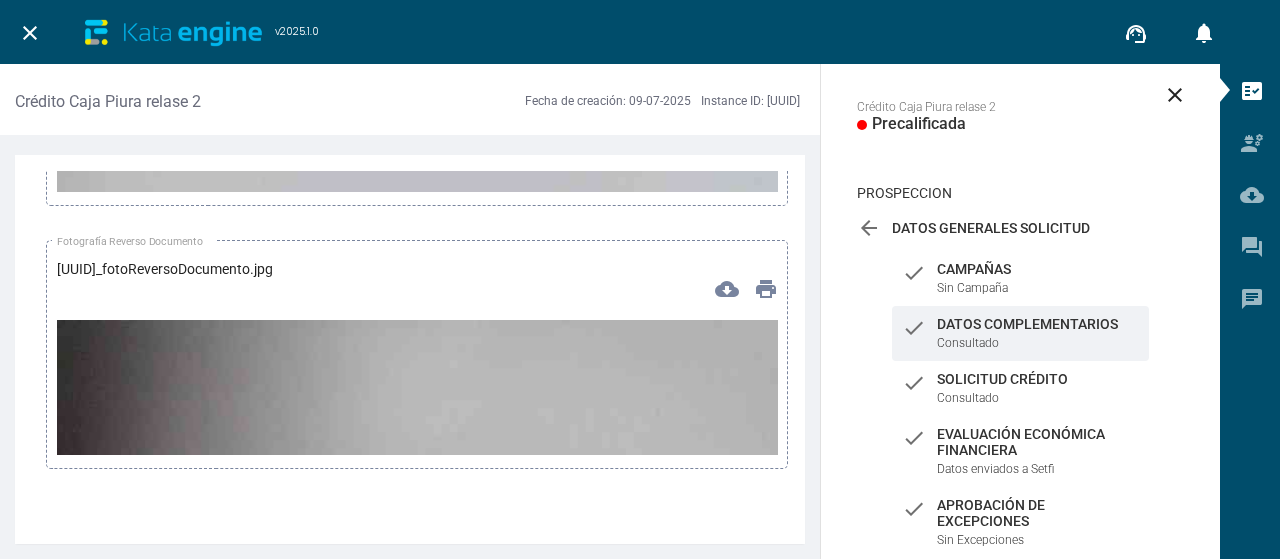 scroll, scrollTop: 6200, scrollLeft: 0, axis: vertical 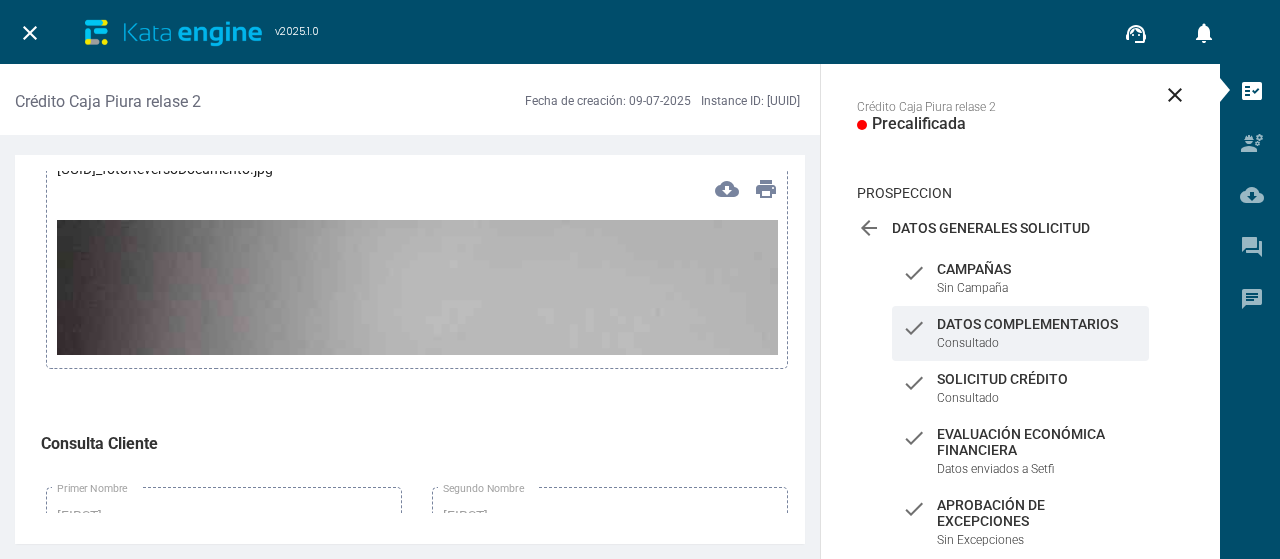 click at bounding box center [417, 861] 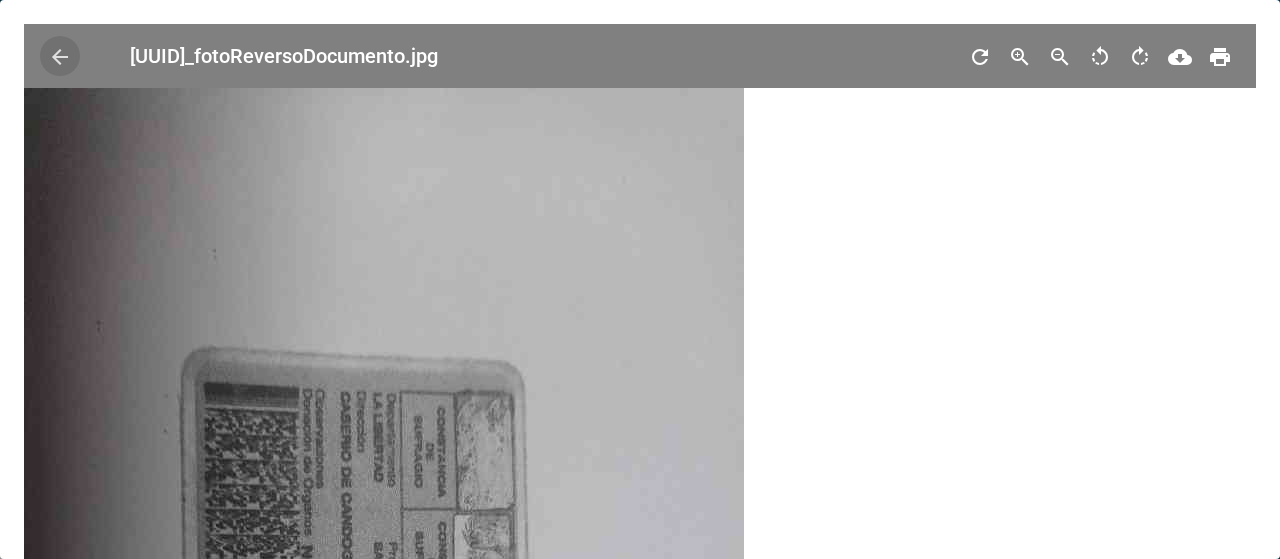 click on "arrow_back" at bounding box center (60, 56) 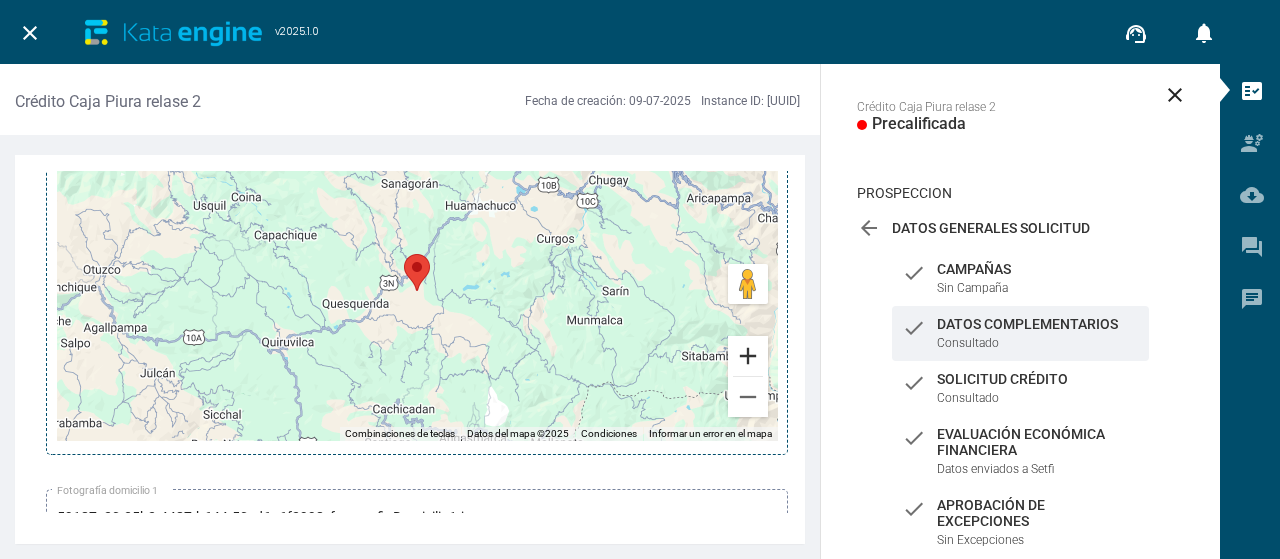 scroll, scrollTop: 7900, scrollLeft: 0, axis: vertical 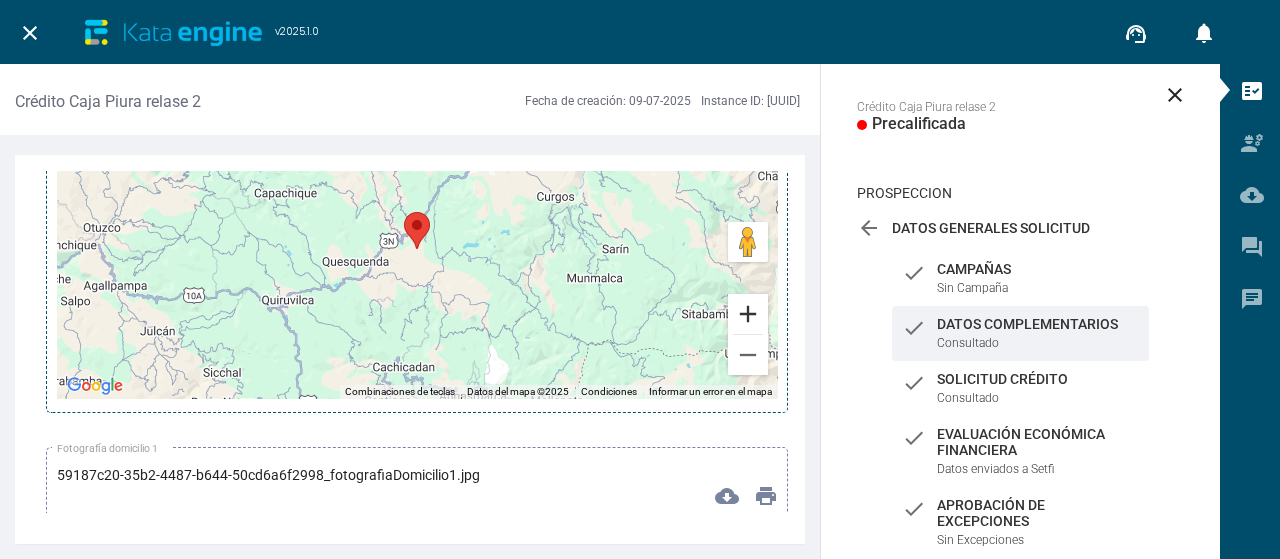 click at bounding box center (748, 314) 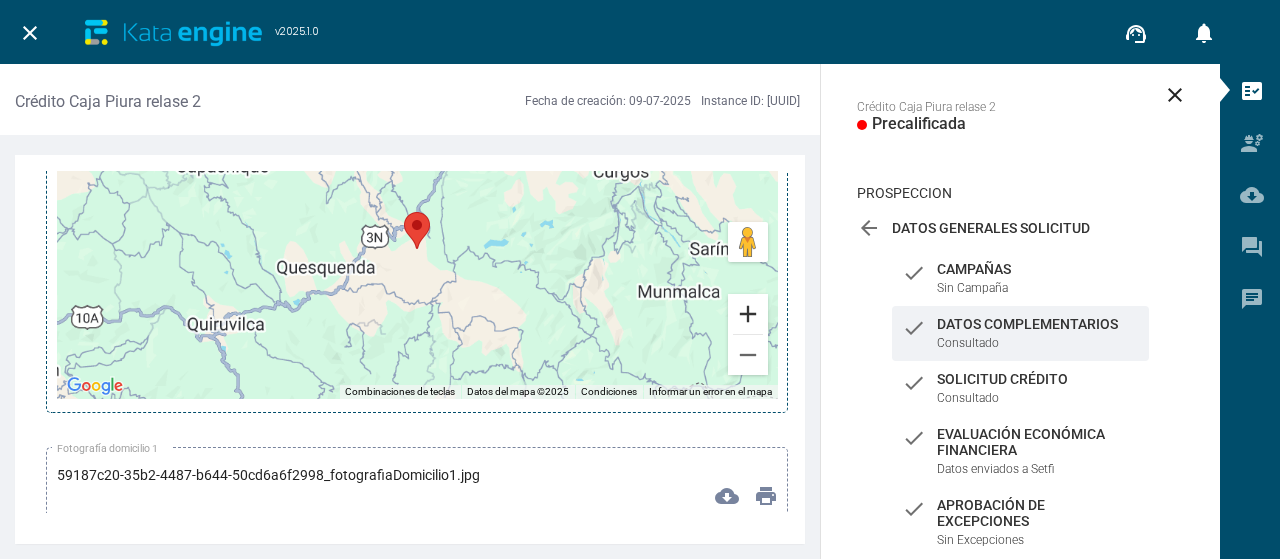click at bounding box center (748, 314) 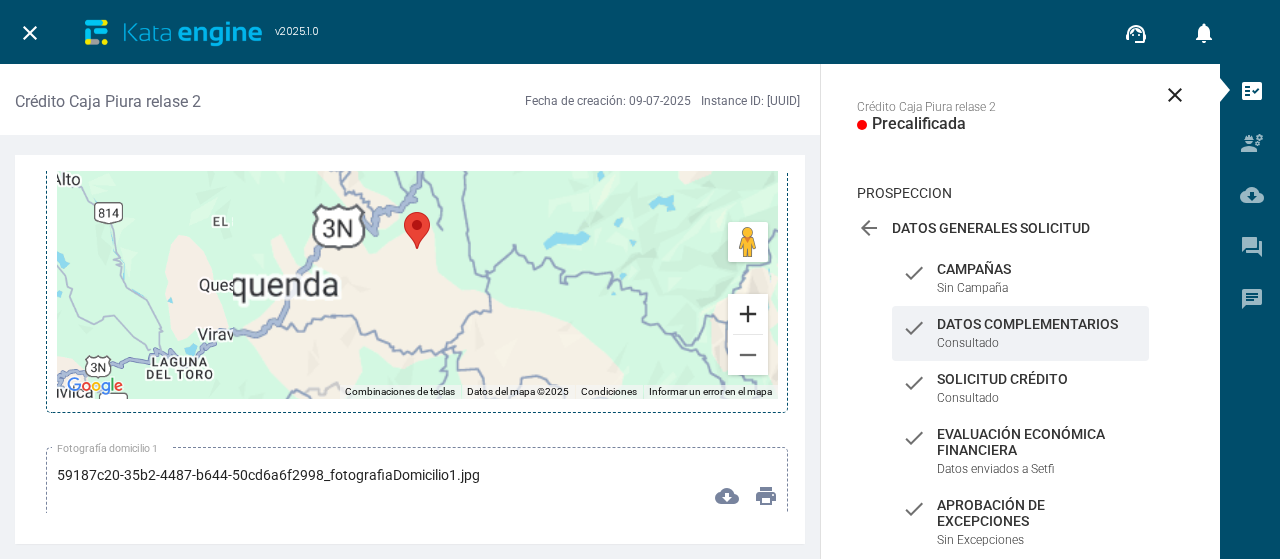 click at bounding box center [748, 314] 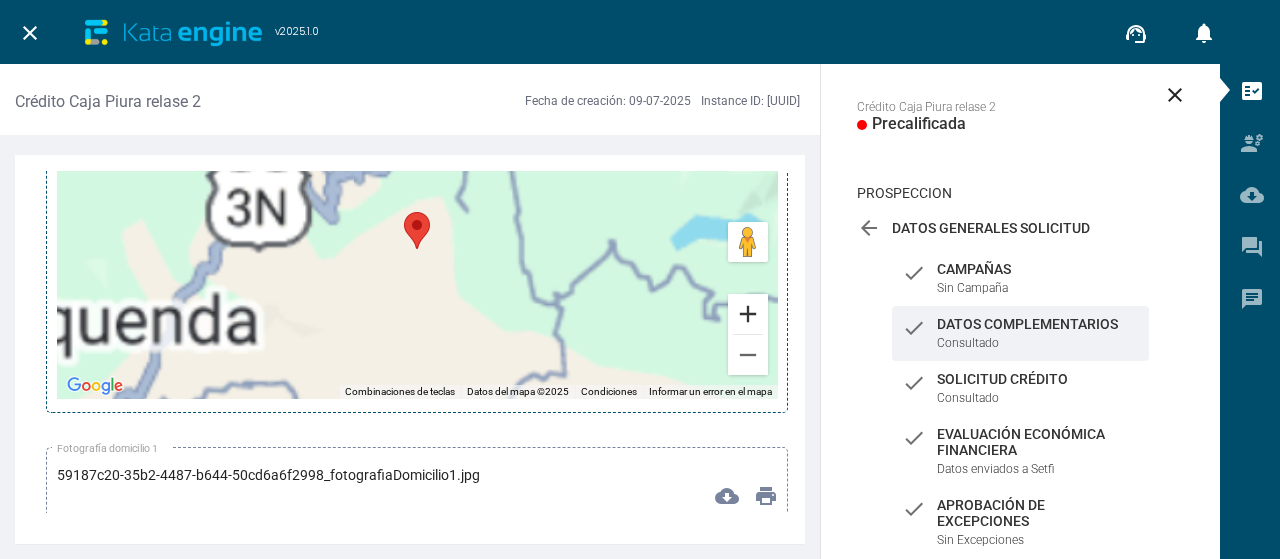 click at bounding box center [748, 314] 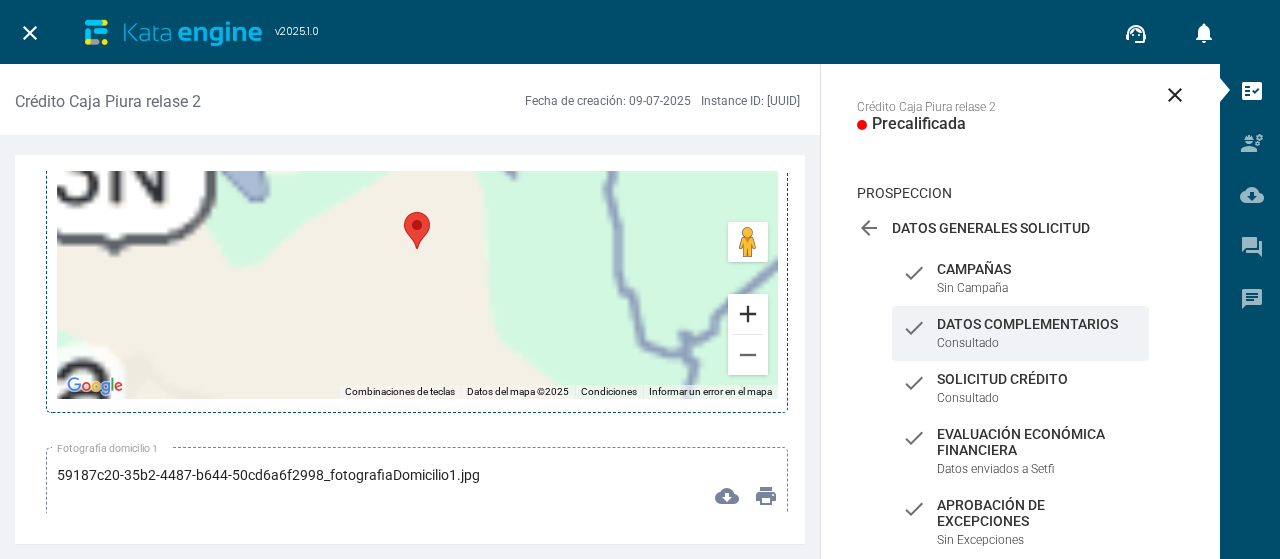 click at bounding box center (748, 314) 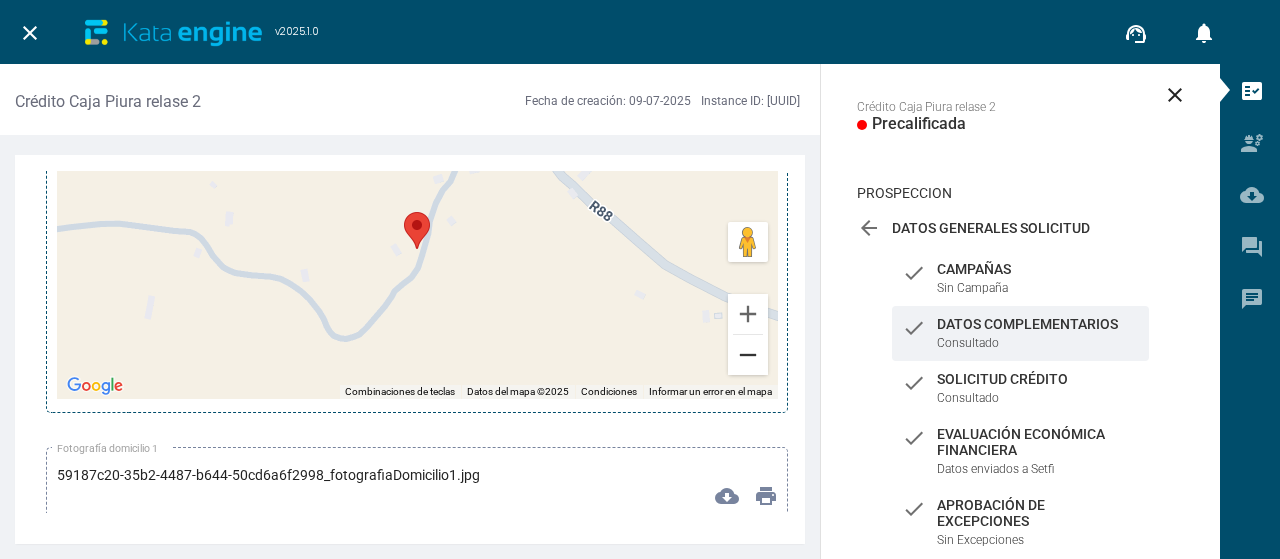 click at bounding box center (748, 355) 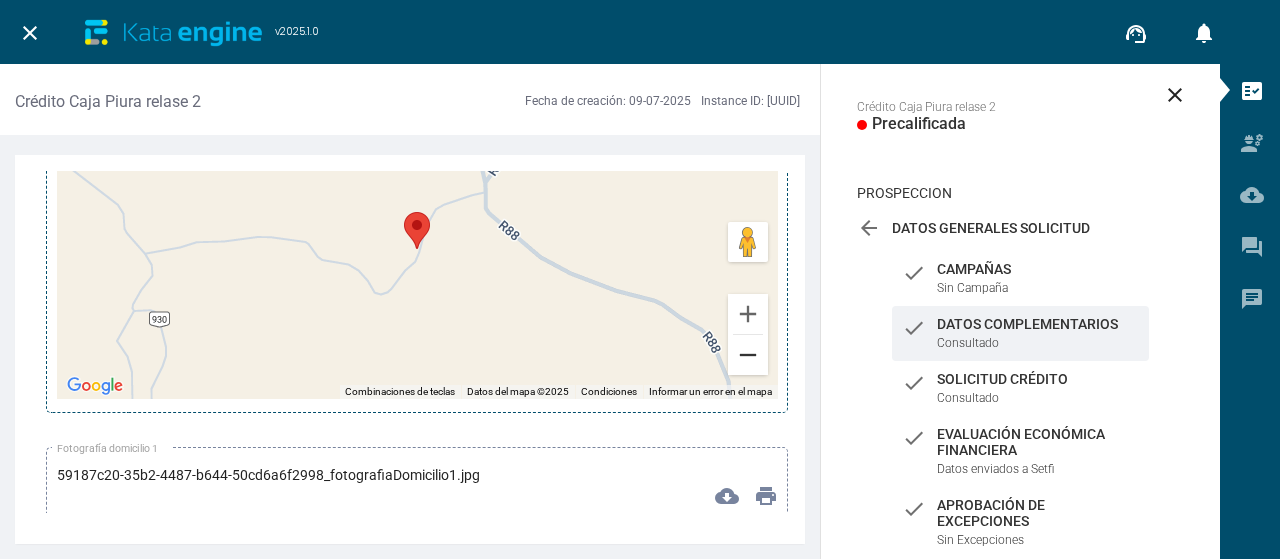 click at bounding box center [748, 355] 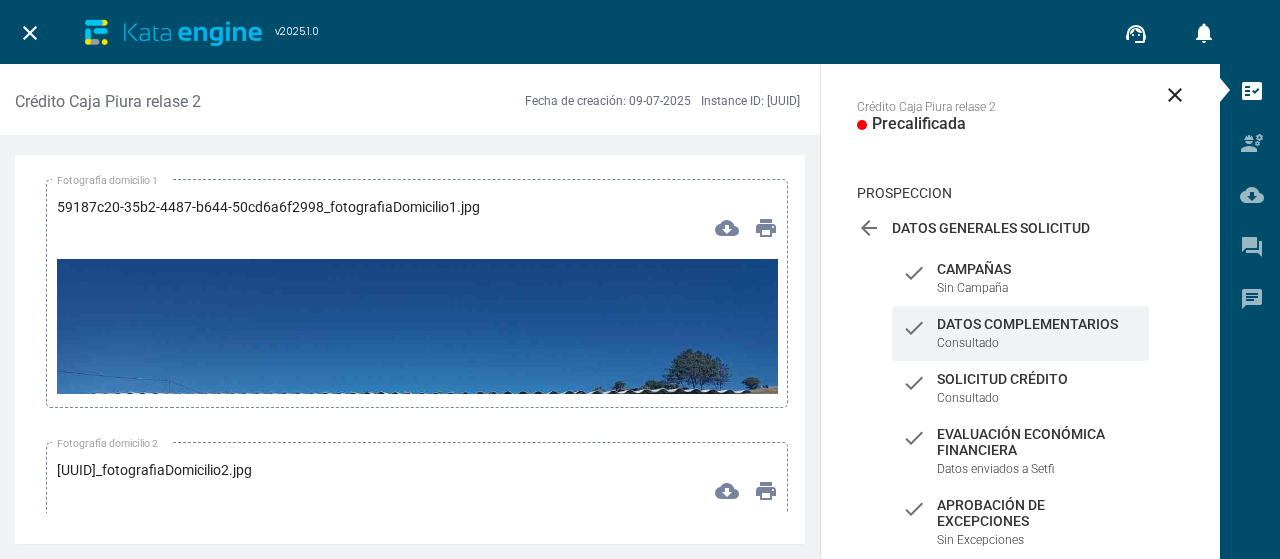 scroll, scrollTop: 8200, scrollLeft: 0, axis: vertical 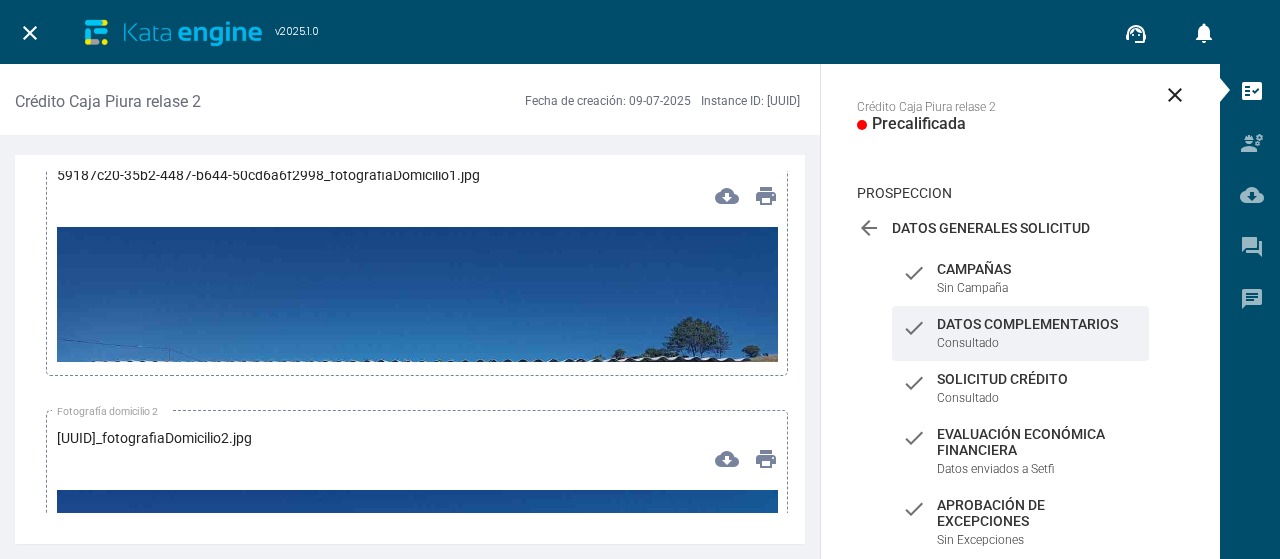 click at bounding box center (417, 430) 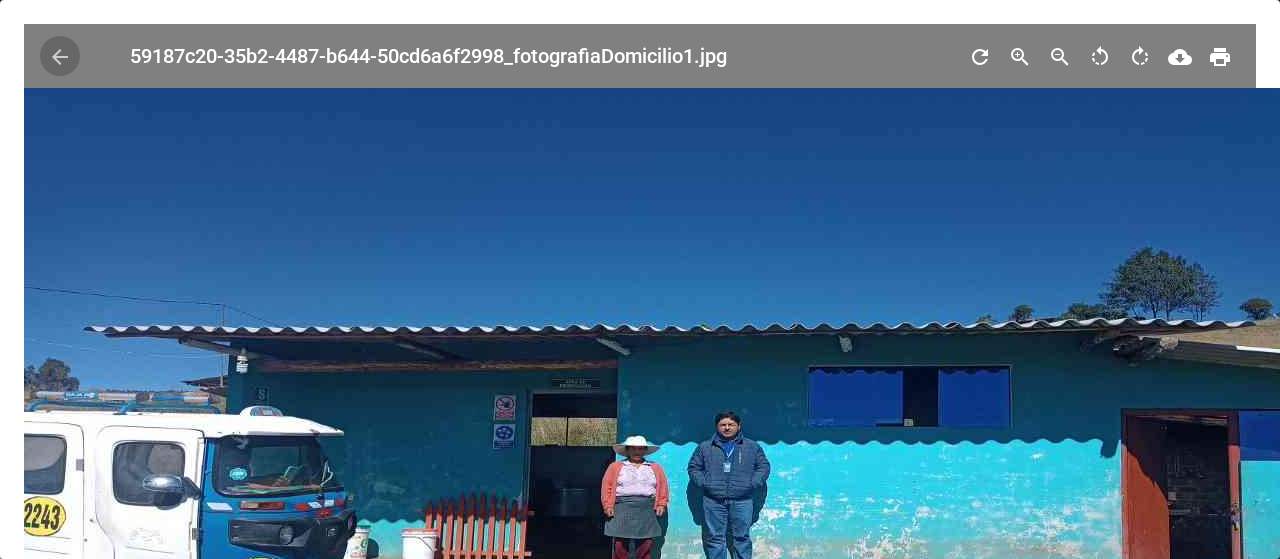 click on "arrow_back" at bounding box center [60, 57] 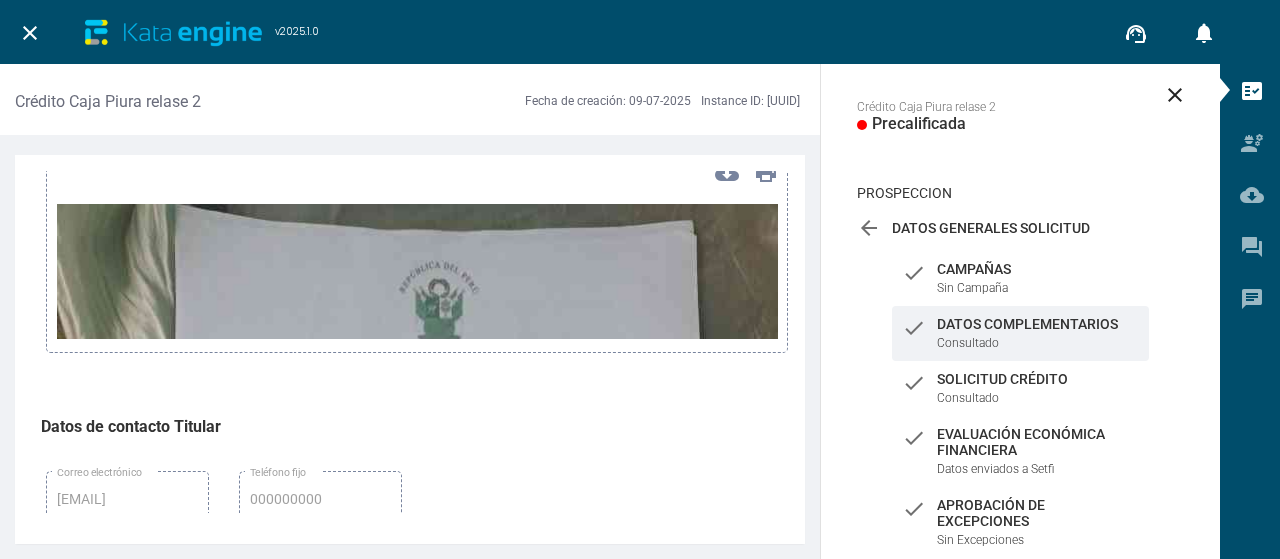 scroll, scrollTop: 9200, scrollLeft: 0, axis: vertical 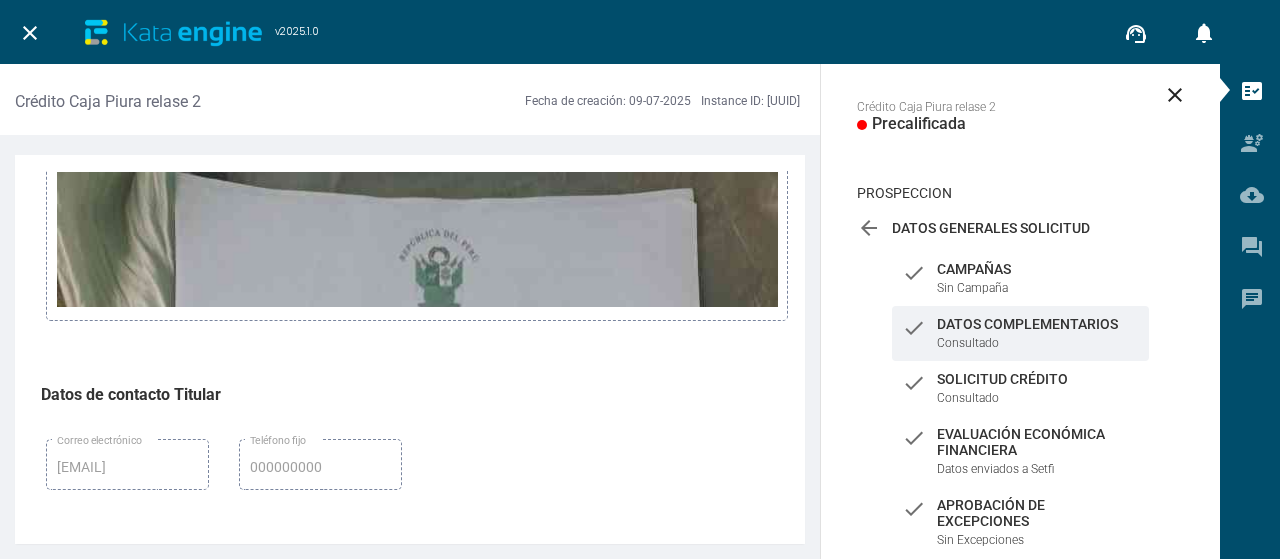 click at bounding box center (417, 813) 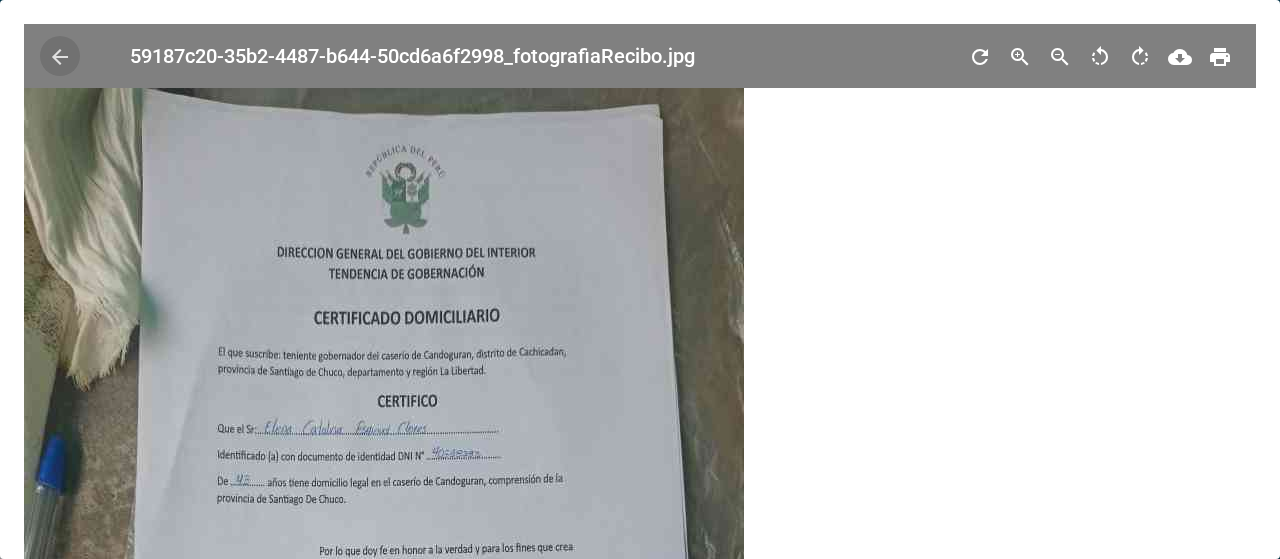click on "arrow_back" at bounding box center [60, 56] 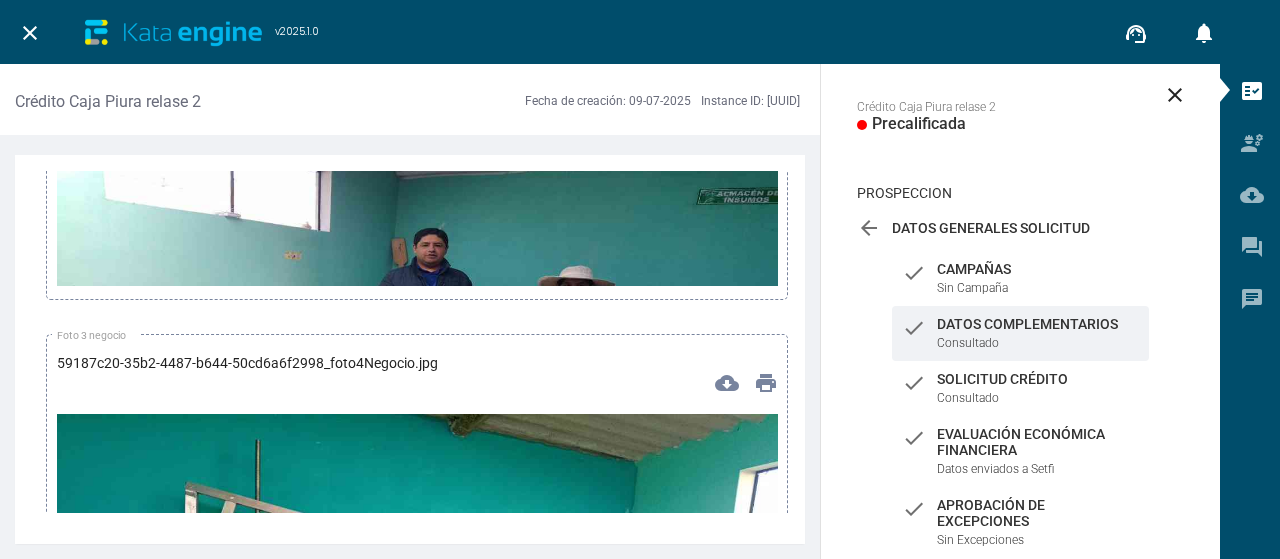 scroll, scrollTop: 15600, scrollLeft: 0, axis: vertical 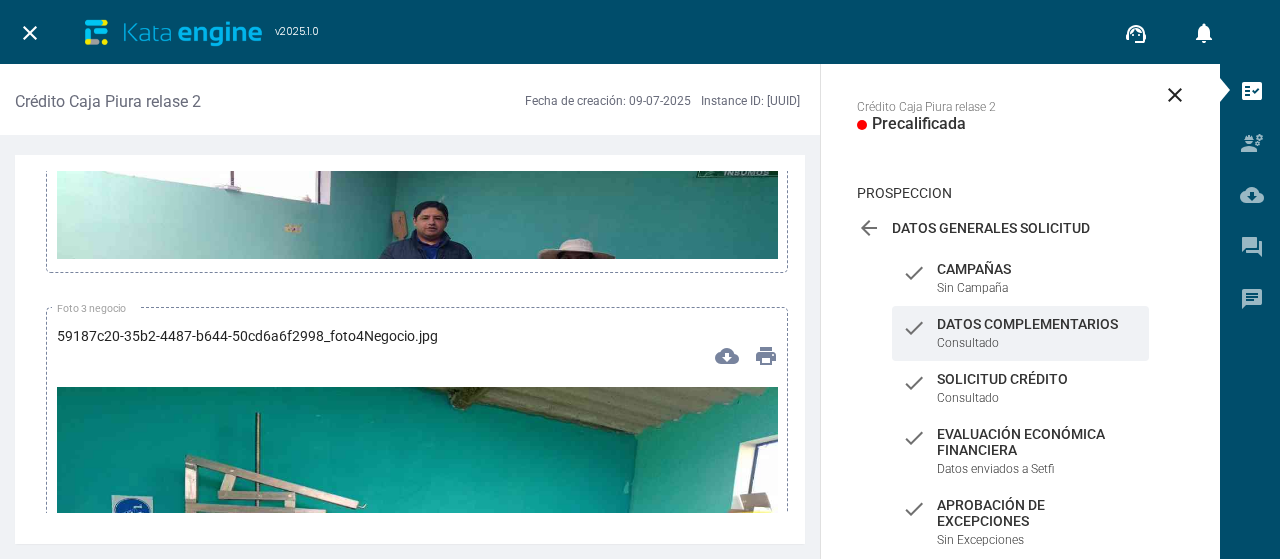 click at bounding box center [417, 327] 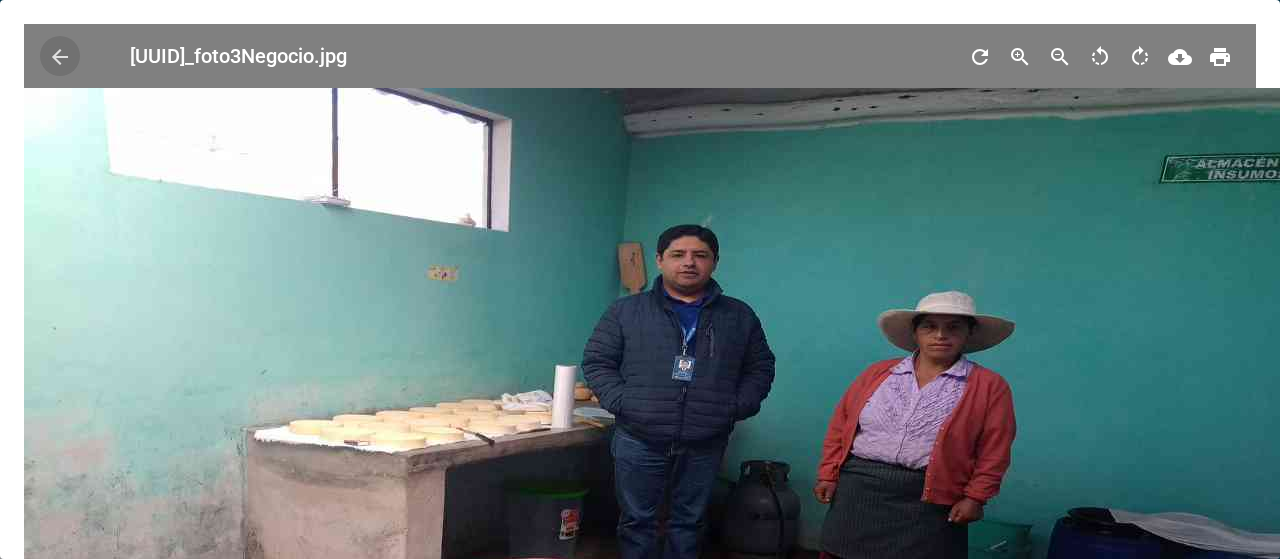click on "arrow_back" at bounding box center [60, 57] 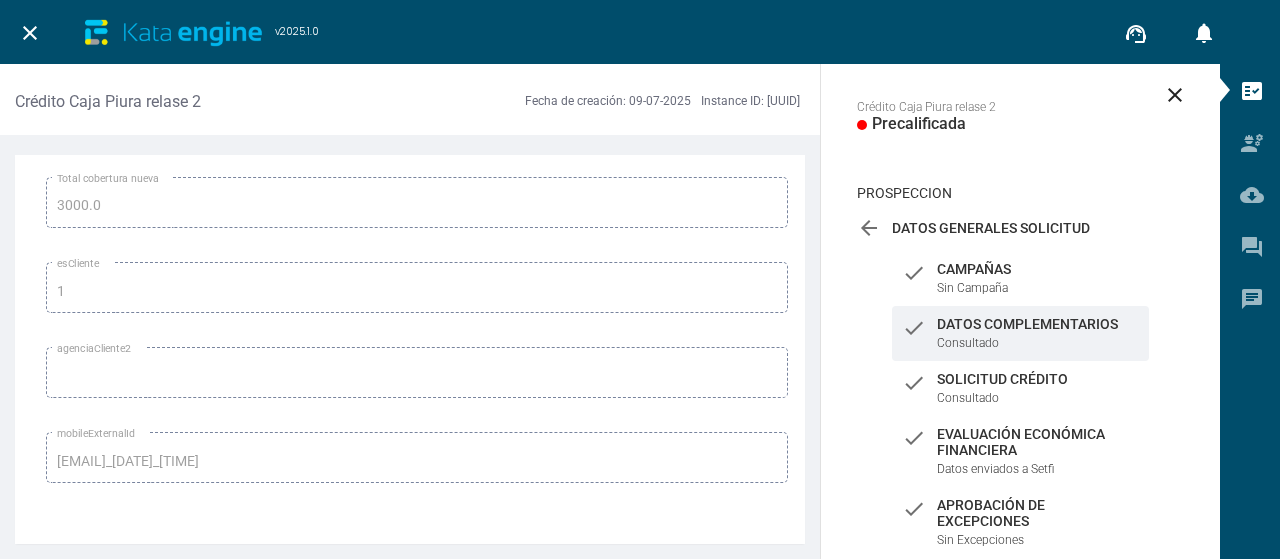 scroll, scrollTop: 18480, scrollLeft: 0, axis: vertical 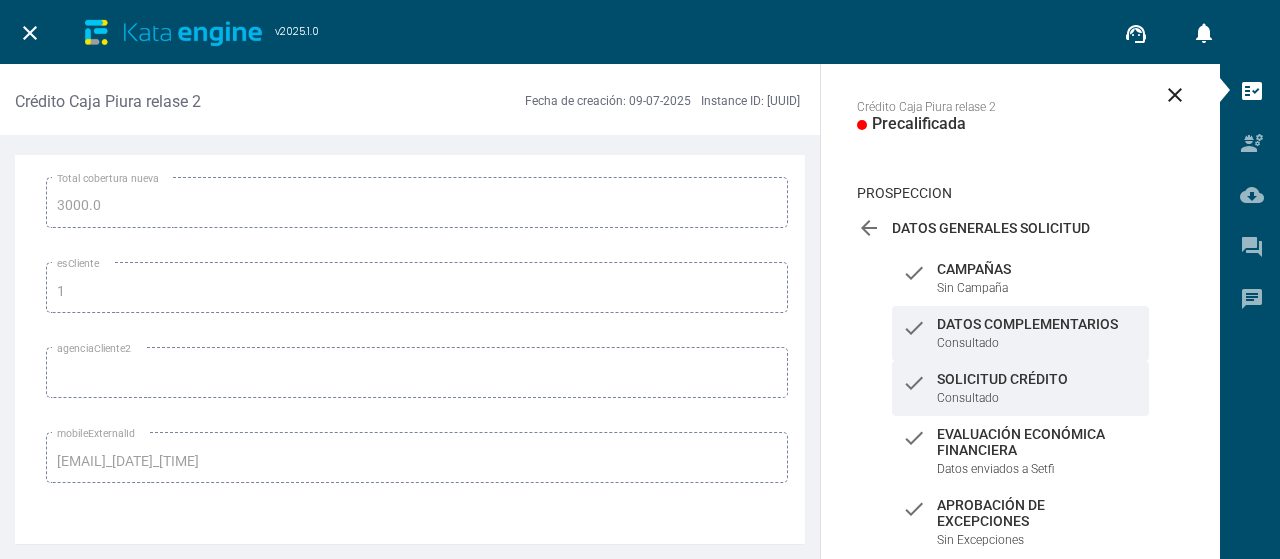 click on "Consultado" at bounding box center (972, 288) 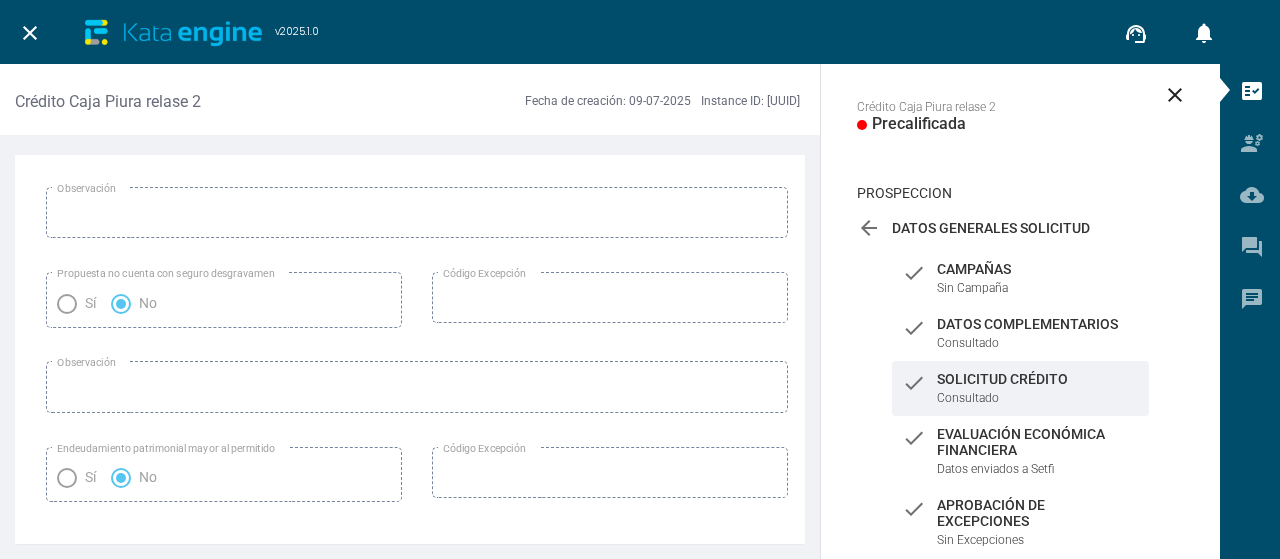 scroll, scrollTop: 3478, scrollLeft: 0, axis: vertical 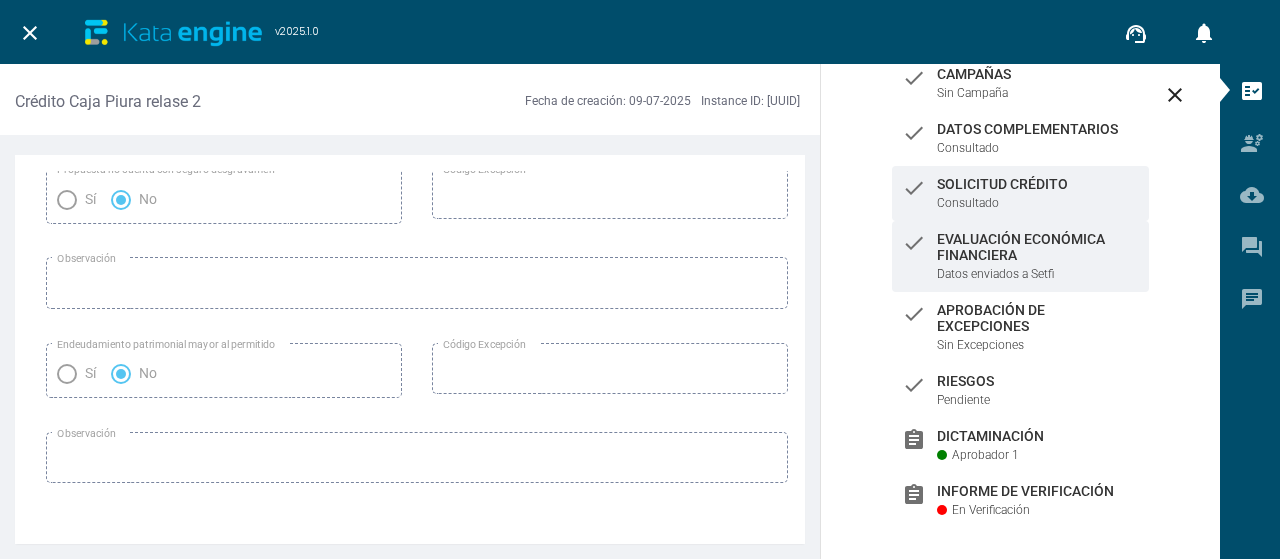 click on "Evaluación Económica Financiera" at bounding box center [1038, 74] 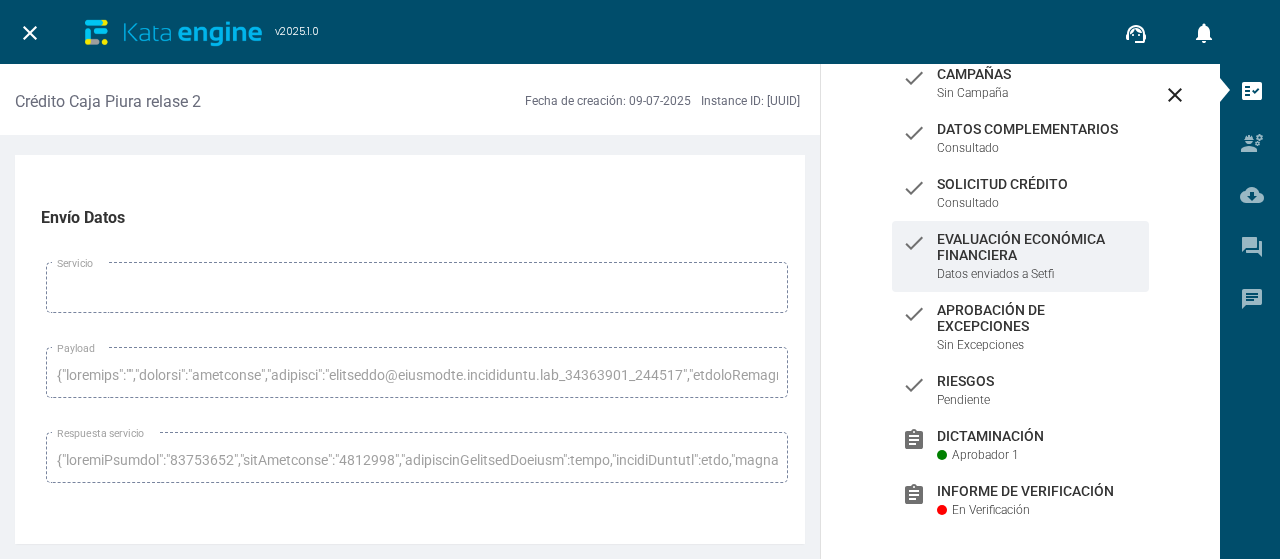 scroll, scrollTop: 9827, scrollLeft: 0, axis: vertical 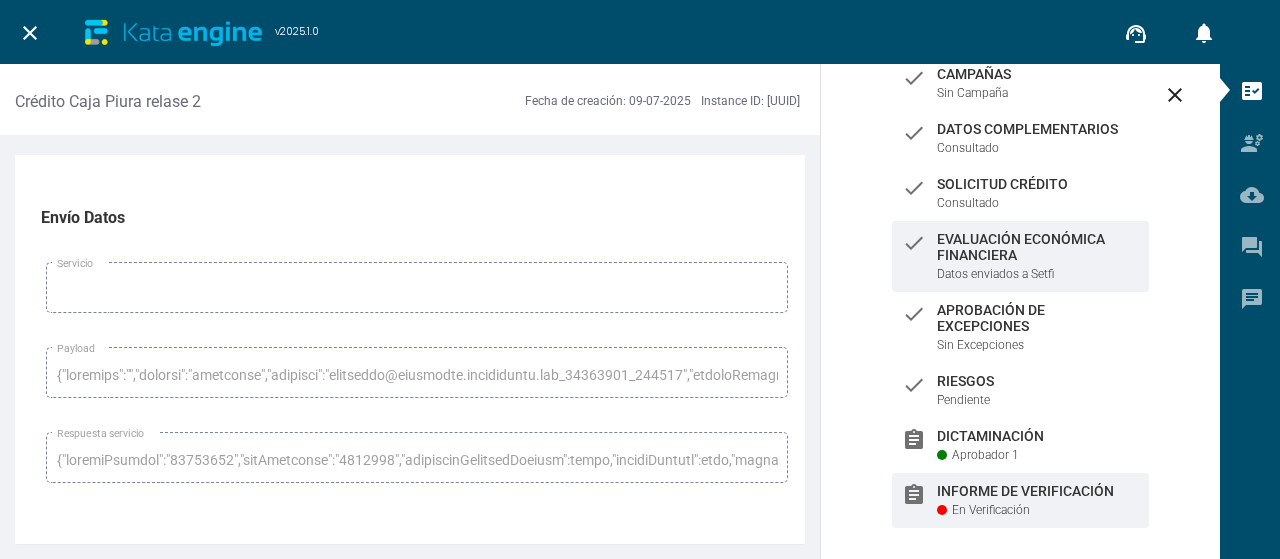 click on "Informe de Verificación" at bounding box center [1038, 74] 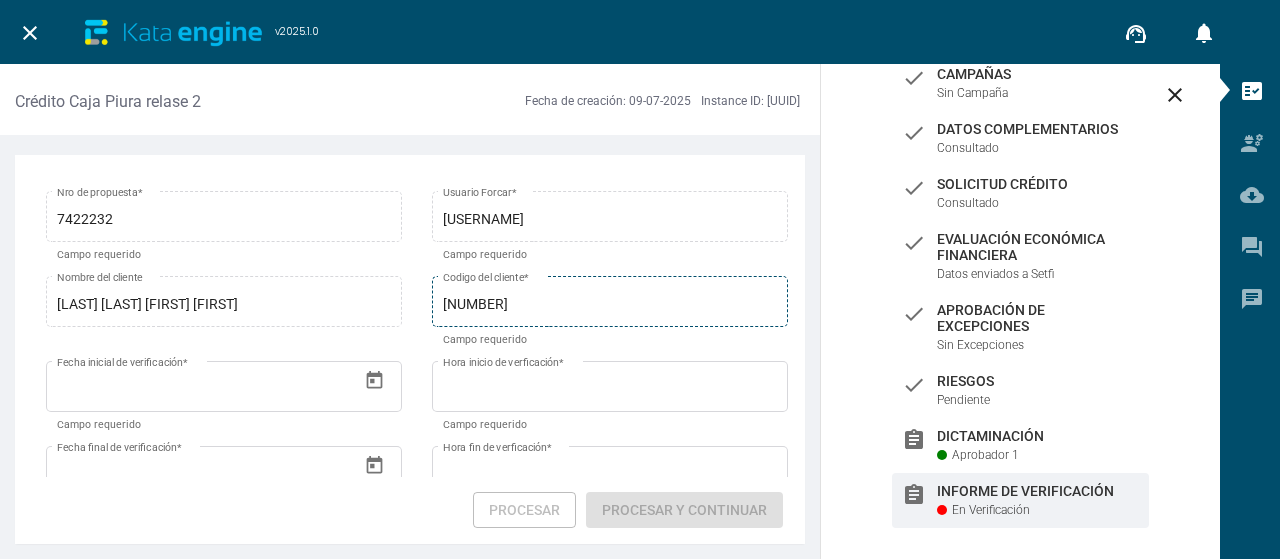 scroll, scrollTop: 100, scrollLeft: 0, axis: vertical 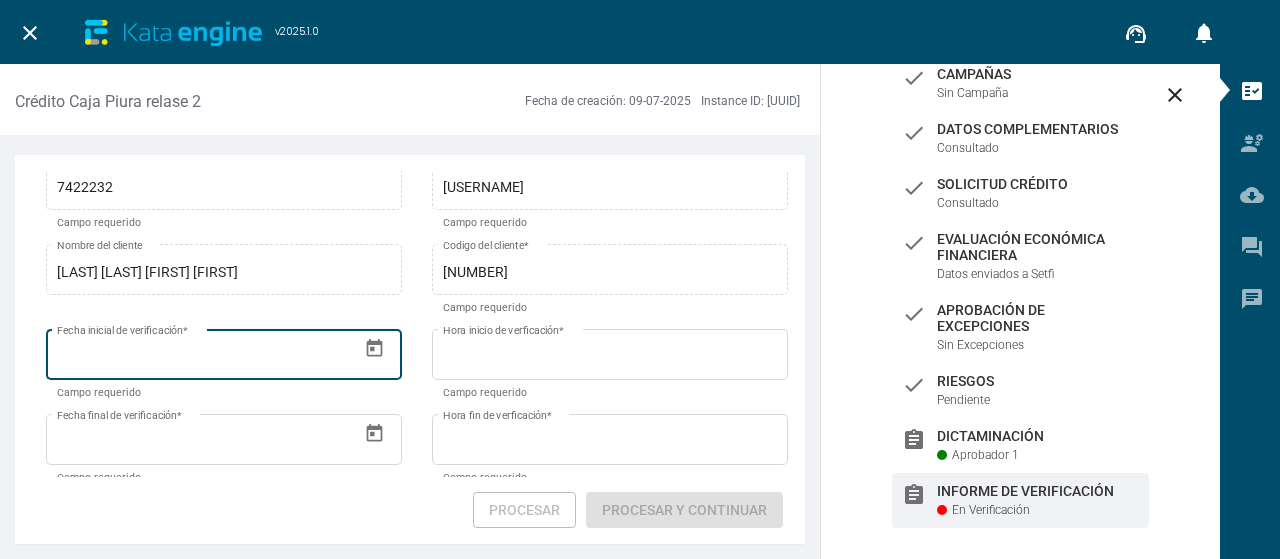 click at bounding box center (374, 348) 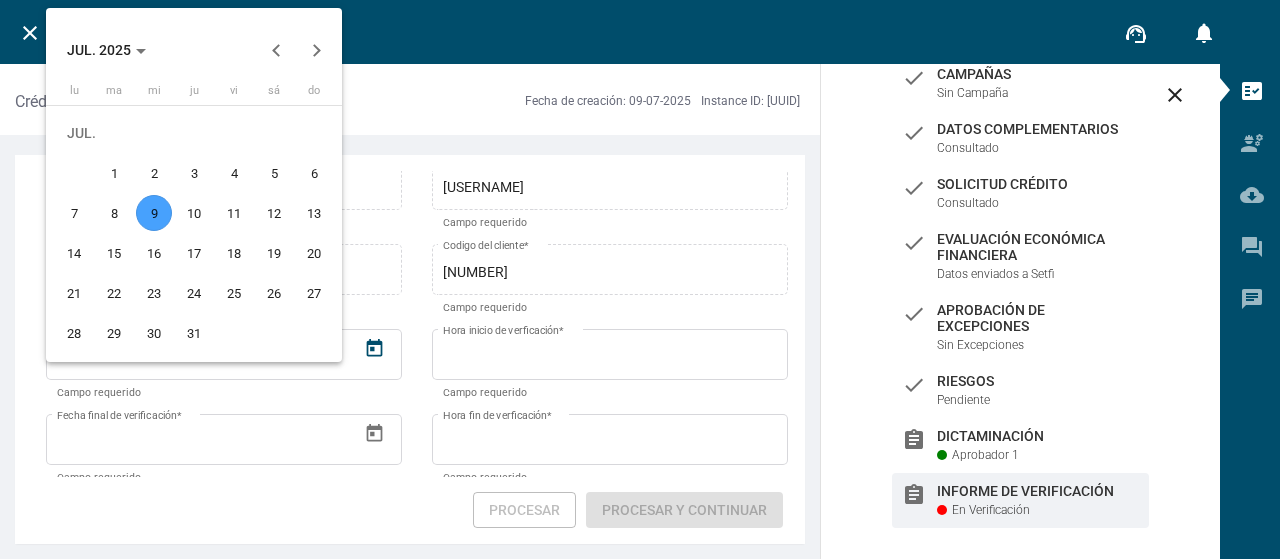 click on "9" at bounding box center [154, 213] 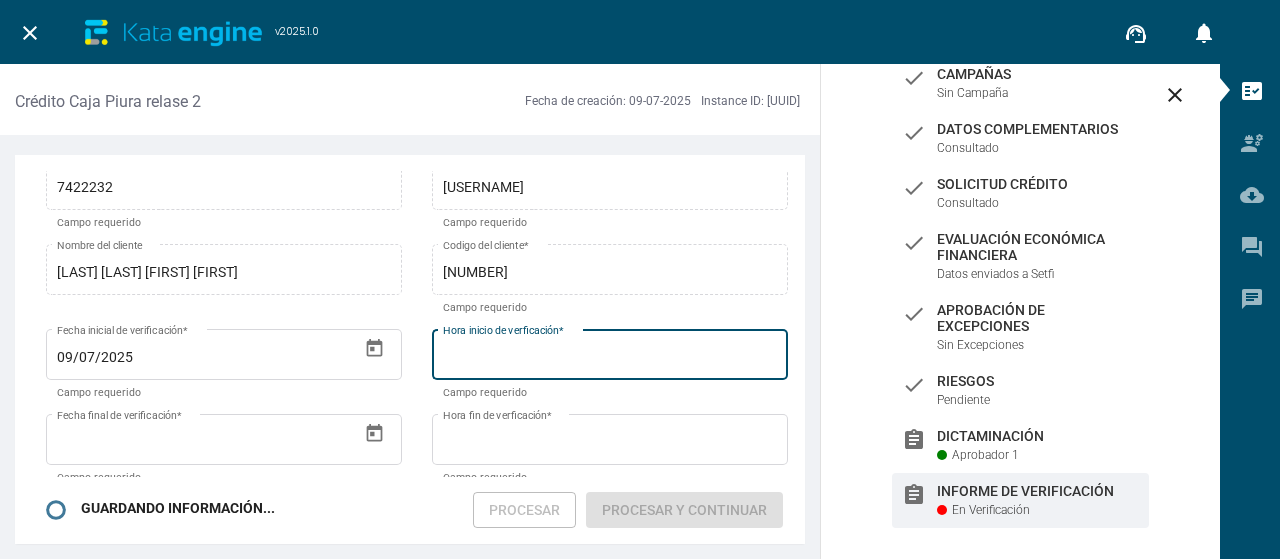 click on "Hora inicio de verficación   *" at bounding box center [610, 358] 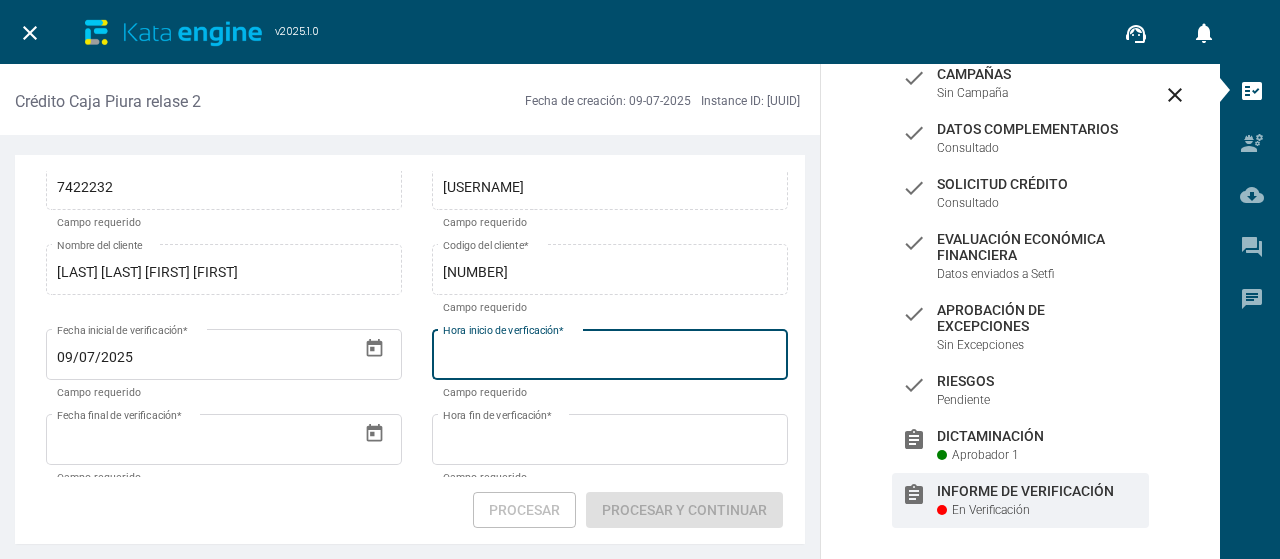 type on "[TIME]" 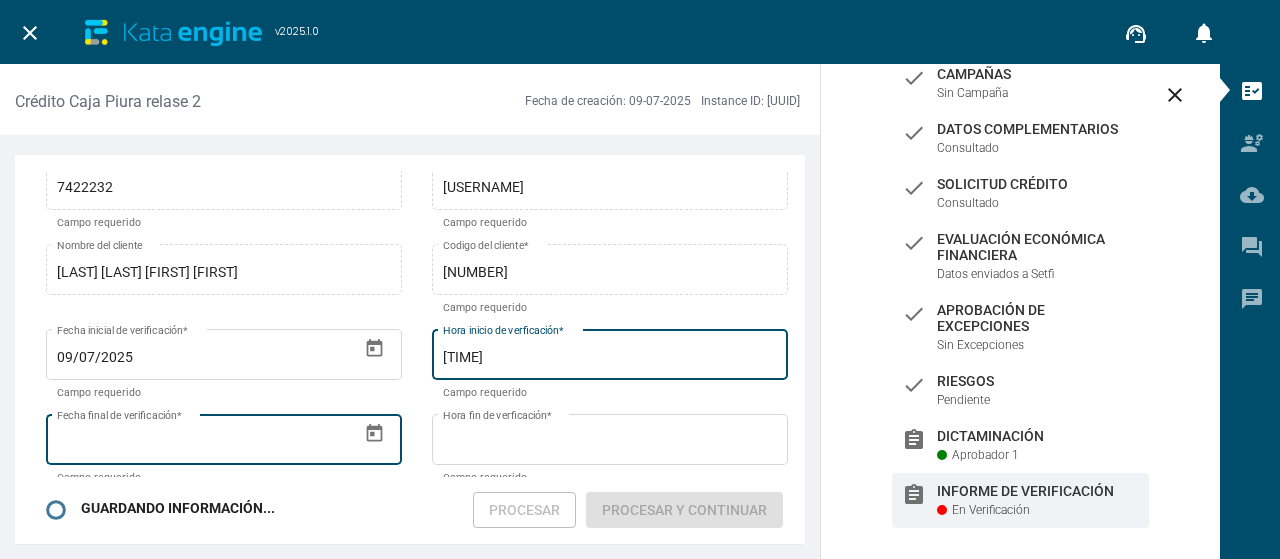 click at bounding box center (374, 433) 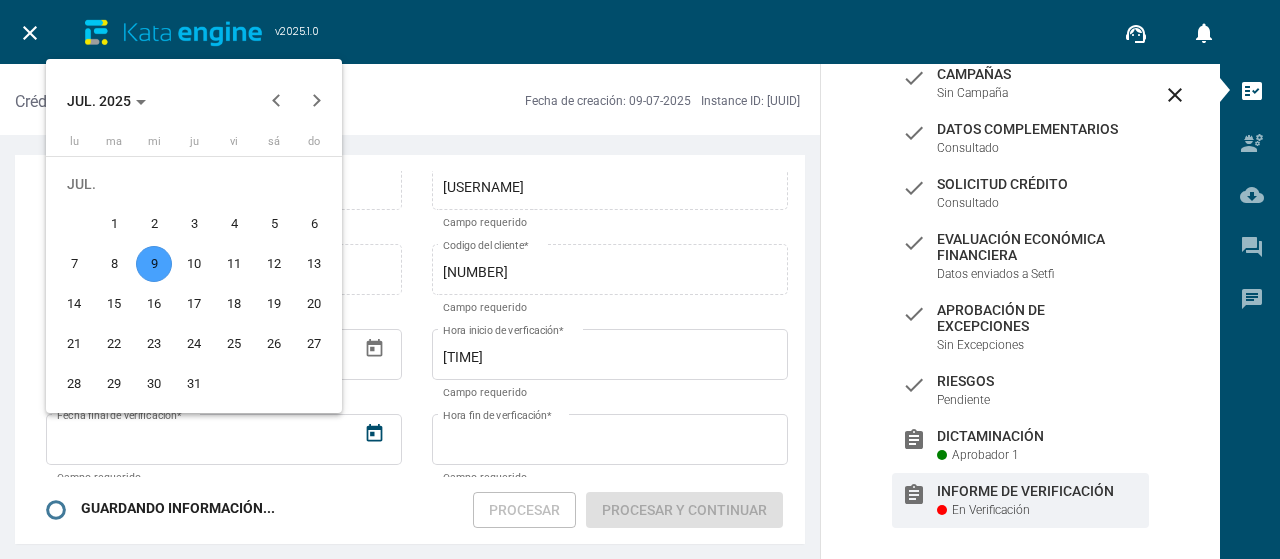click on "9" at bounding box center (154, 264) 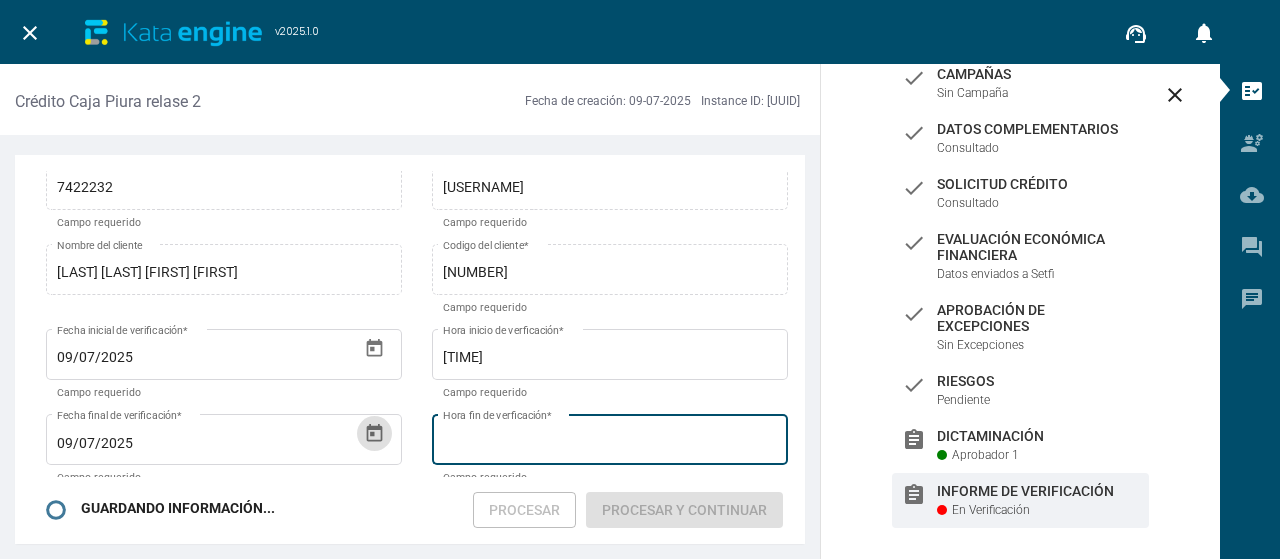 click on "Hora fin de verficación   *" at bounding box center (610, 438) 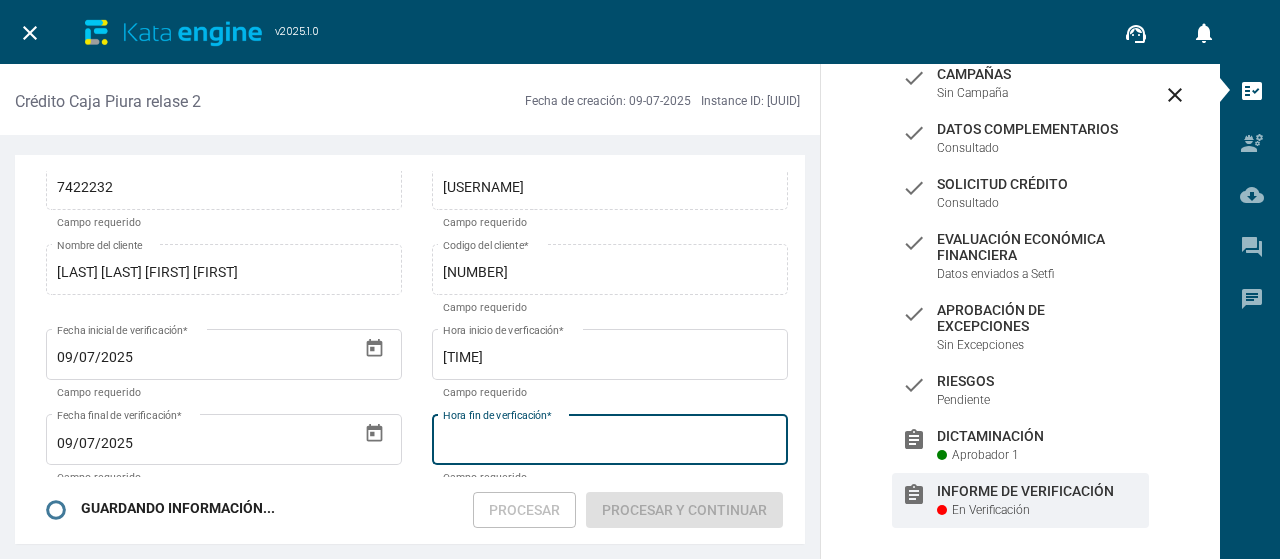 click on "Hora fin de verficación   *" at bounding box center (610, 444) 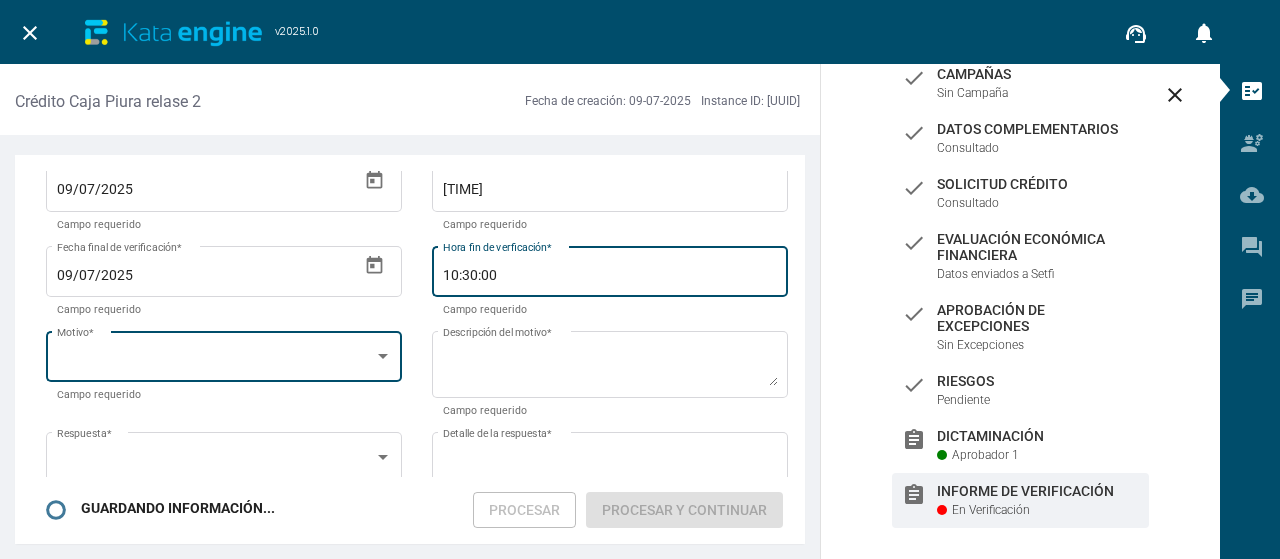 scroll, scrollTop: 300, scrollLeft: 0, axis: vertical 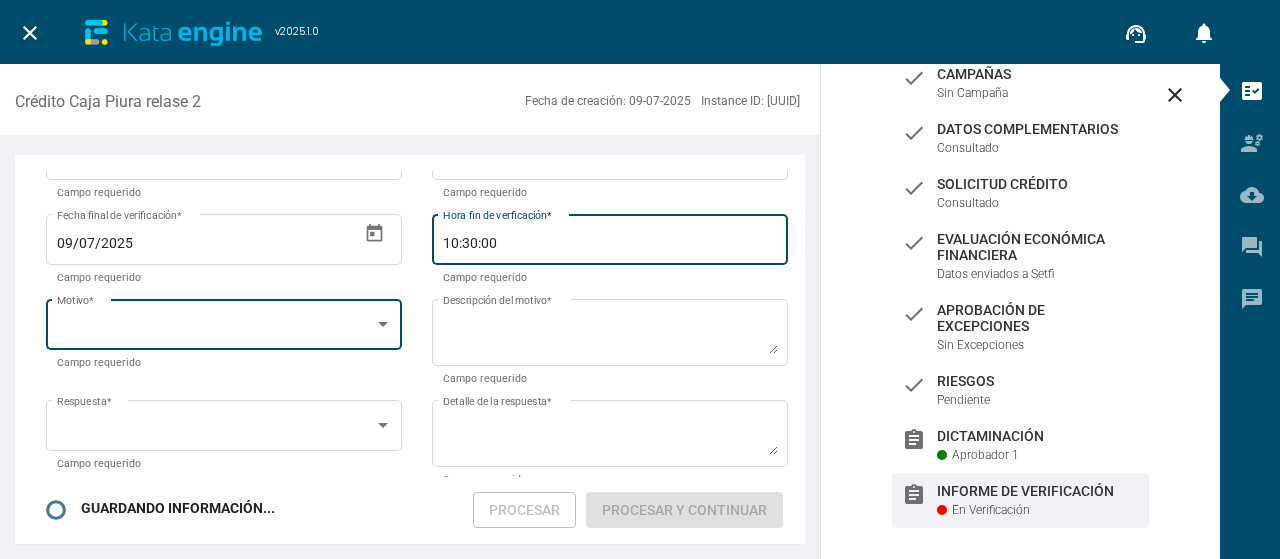 click at bounding box center (215, 329) 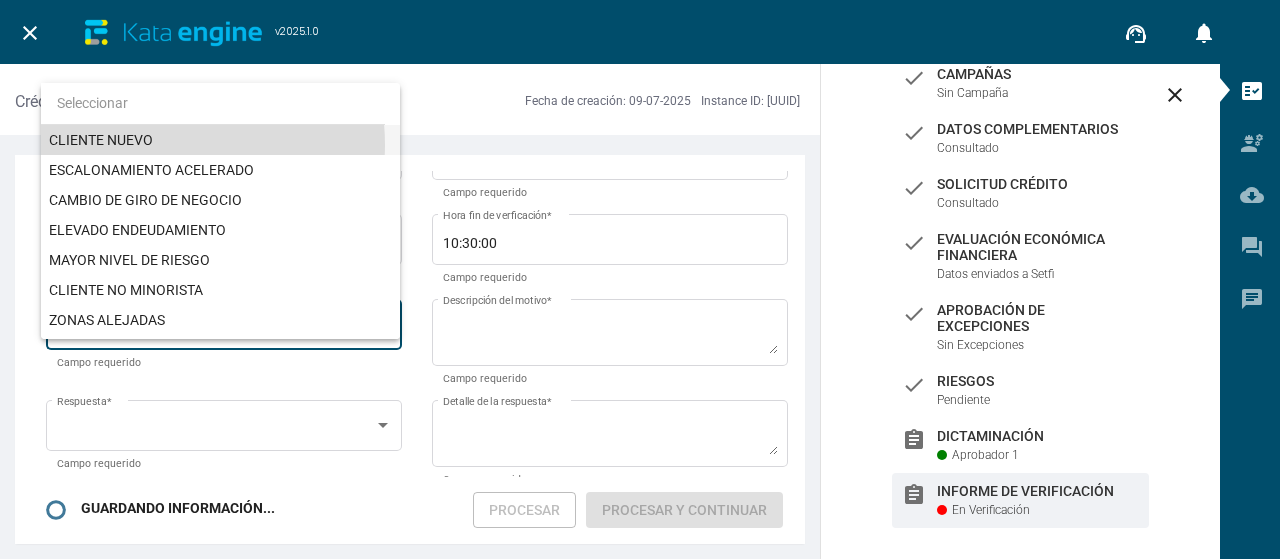 click on "CLIENTE NUEVO" at bounding box center [220, 140] 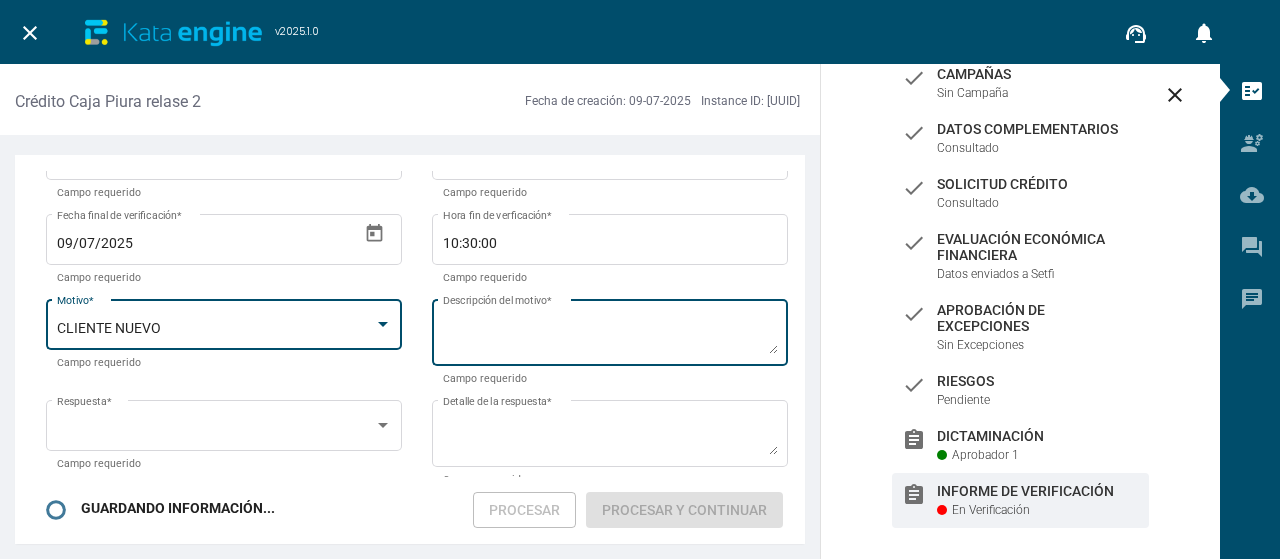 click on "Descripción del motivo   *" at bounding box center [610, 337] 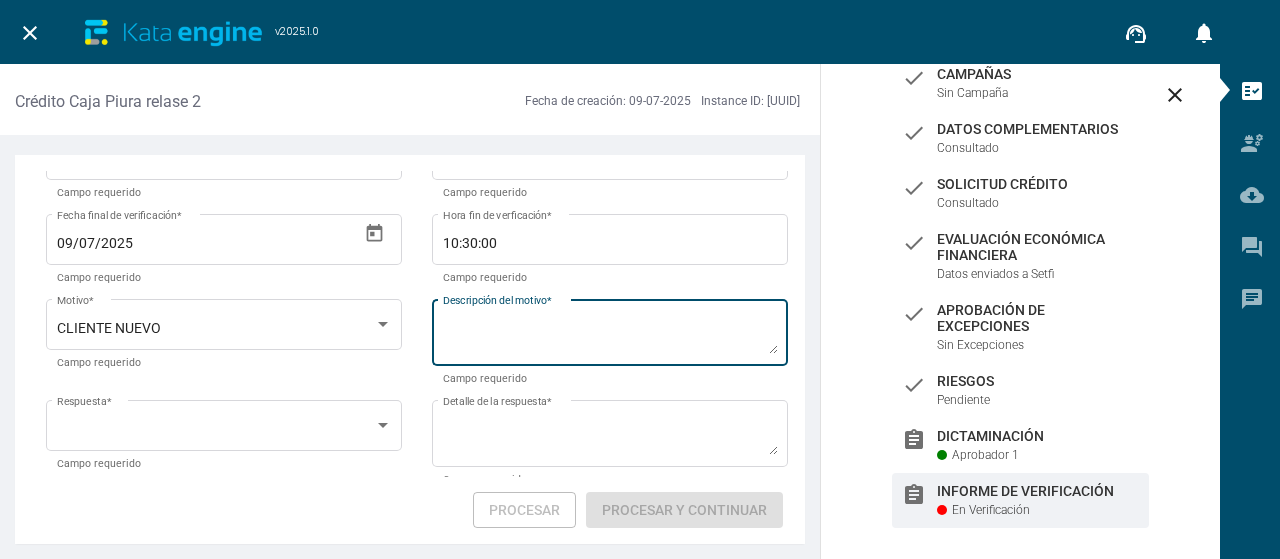 click on "Descripción del motivo   *" at bounding box center [610, 331] 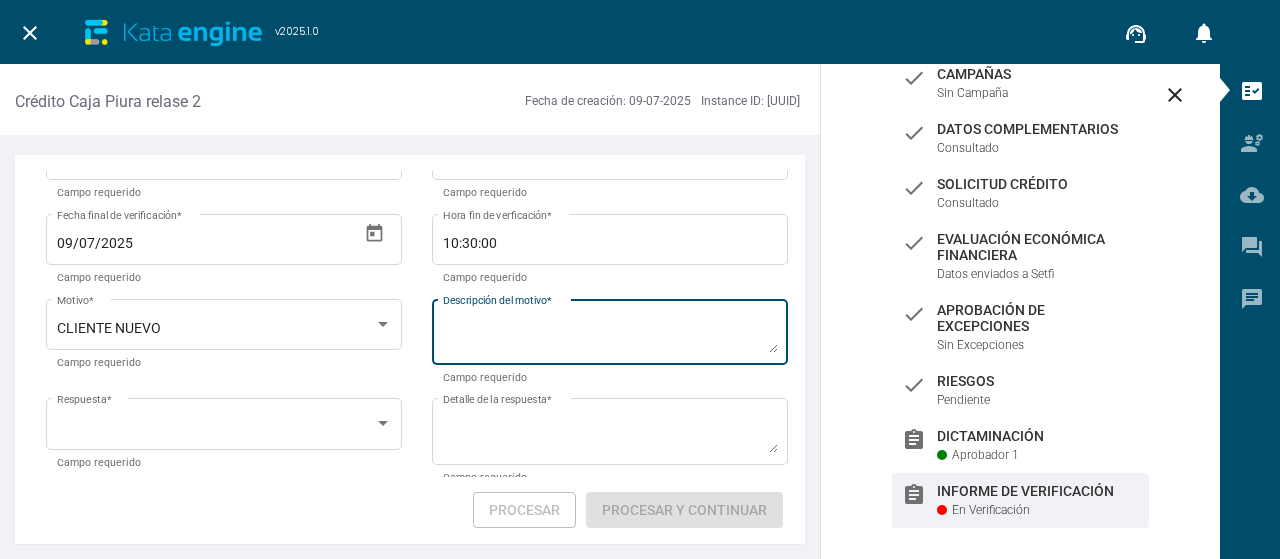 click on "Descripción del motivo   *" at bounding box center (610, 336) 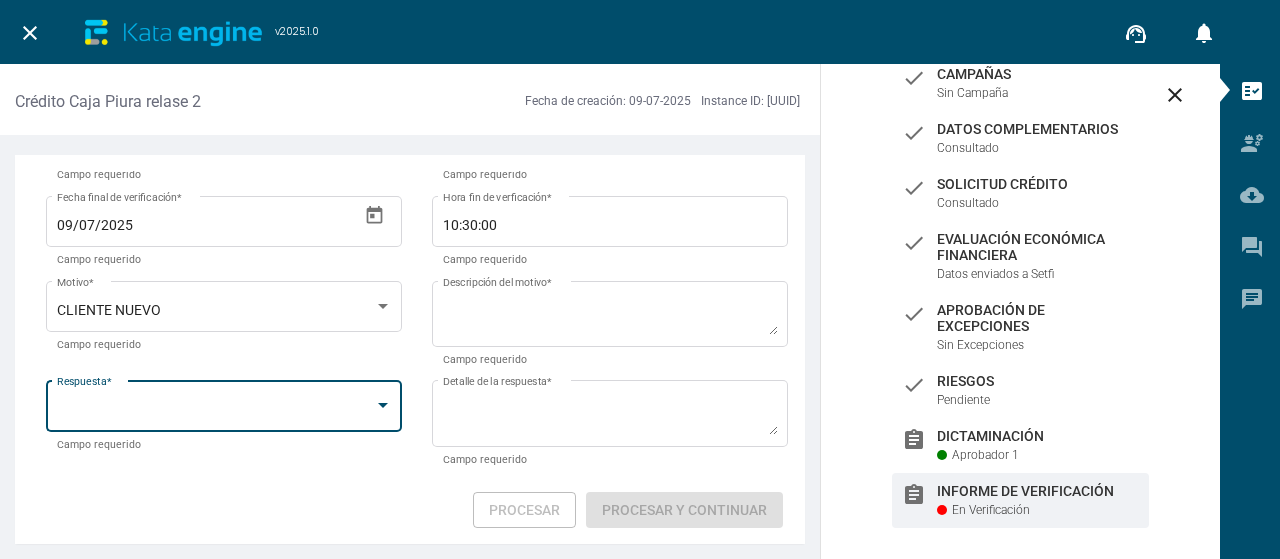 click at bounding box center [215, 410] 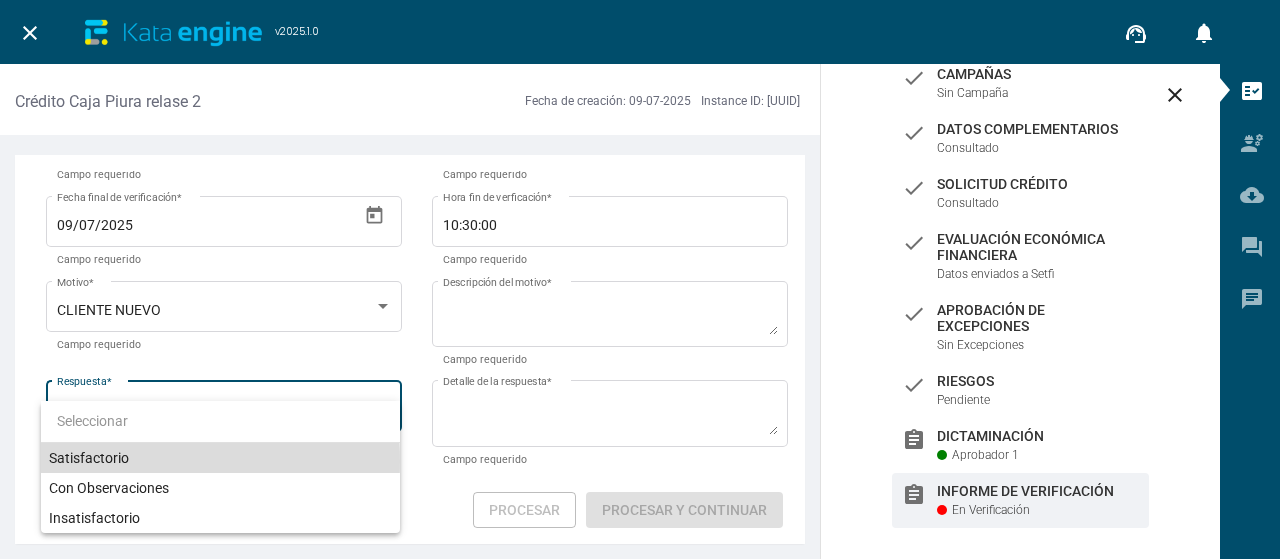click on "Satisfactorio" at bounding box center [220, 458] 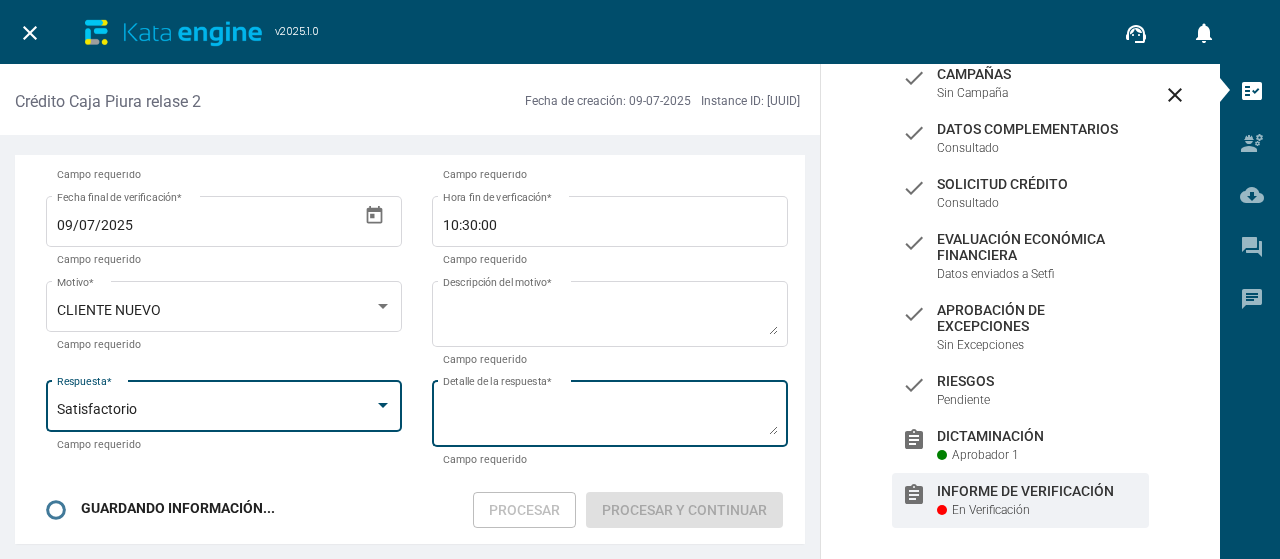 click on "Detalle de la respuesta   *" at bounding box center (610, 418) 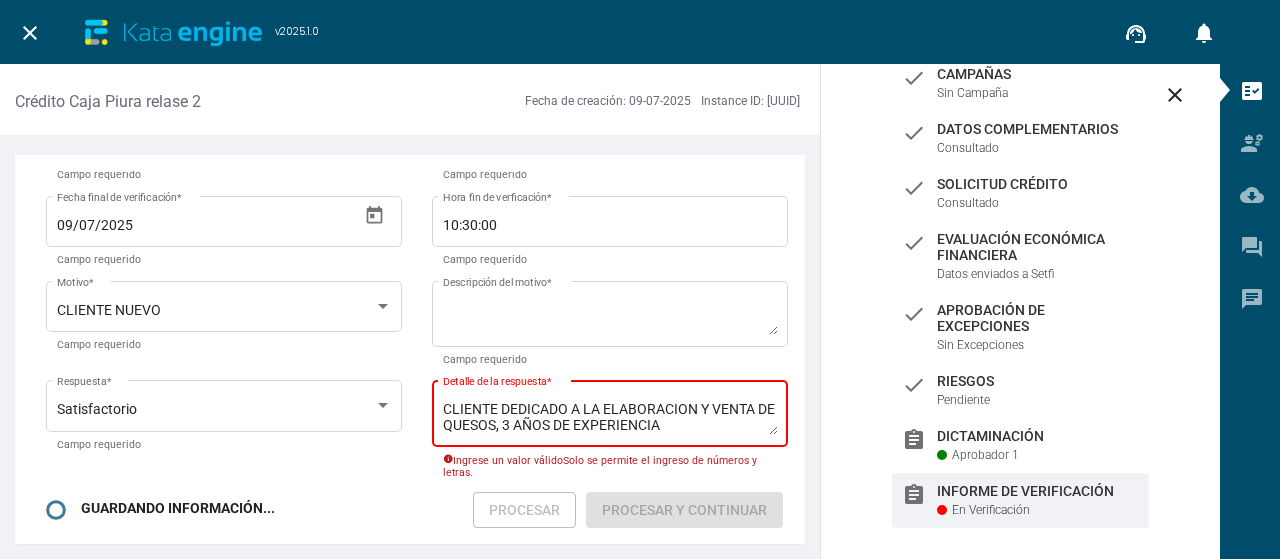 scroll, scrollTop: 205, scrollLeft: 0, axis: vertical 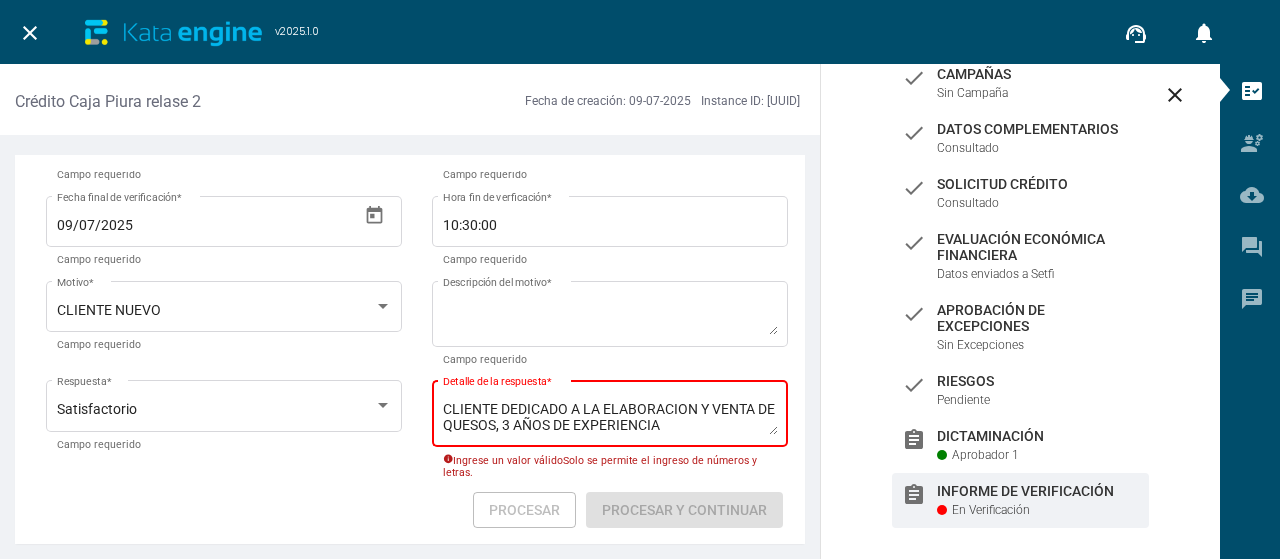 click on "CLIENTE DEDICADO A LA ELABORACION Y VENTA DE QUESOS, 3 AÑOS DE EXPERIENCIA" at bounding box center [610, 418] 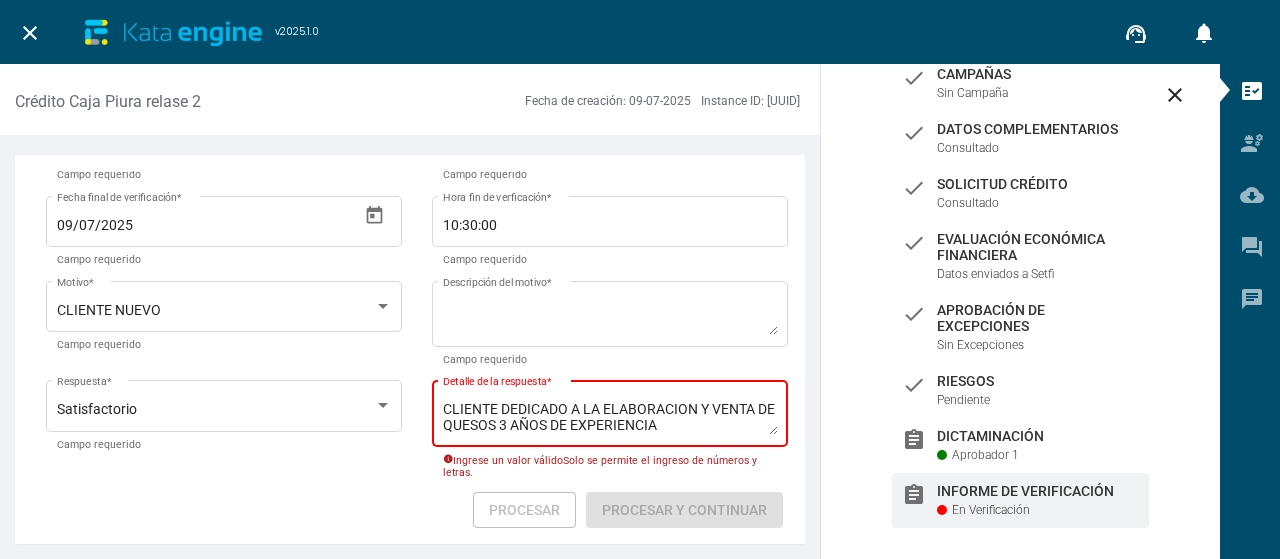 scroll, scrollTop: 0, scrollLeft: 0, axis: both 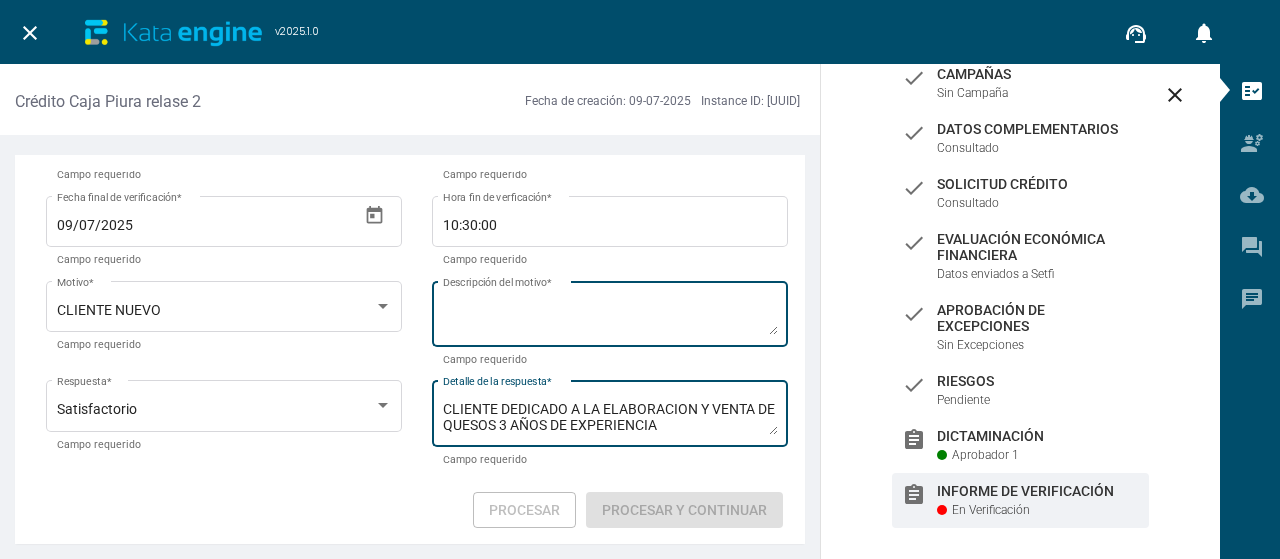 type on "CLIENTE DEDICADO A LA ELABORACION Y VENTA DE QUESOS 3 AÑOS DE EXPERIENCIA" 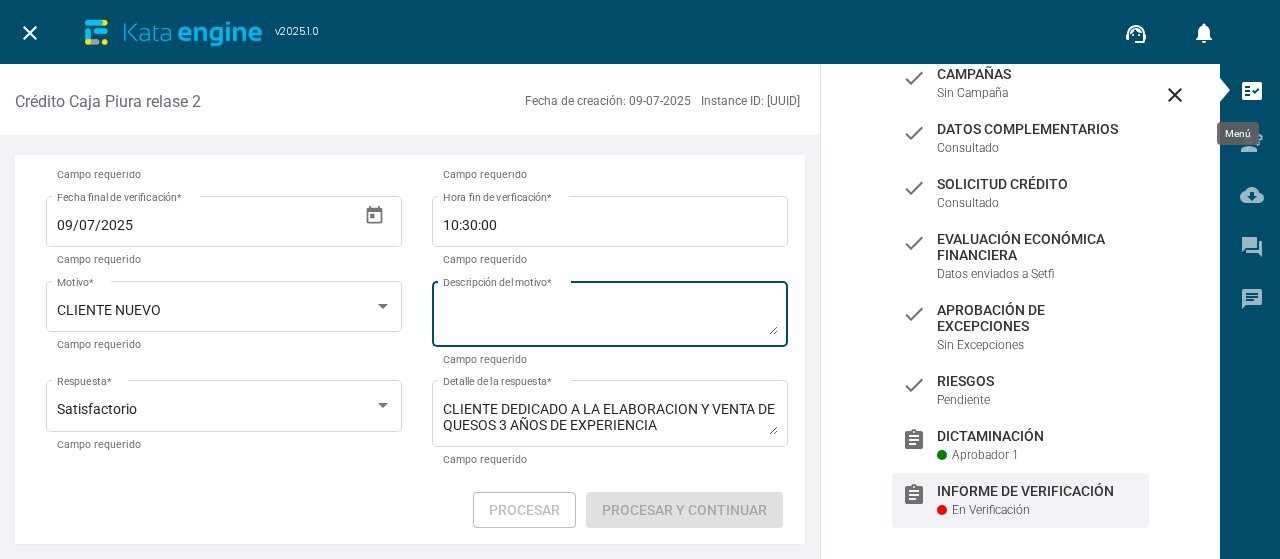 click on "Descripción del motivo   *" at bounding box center (610, 312) 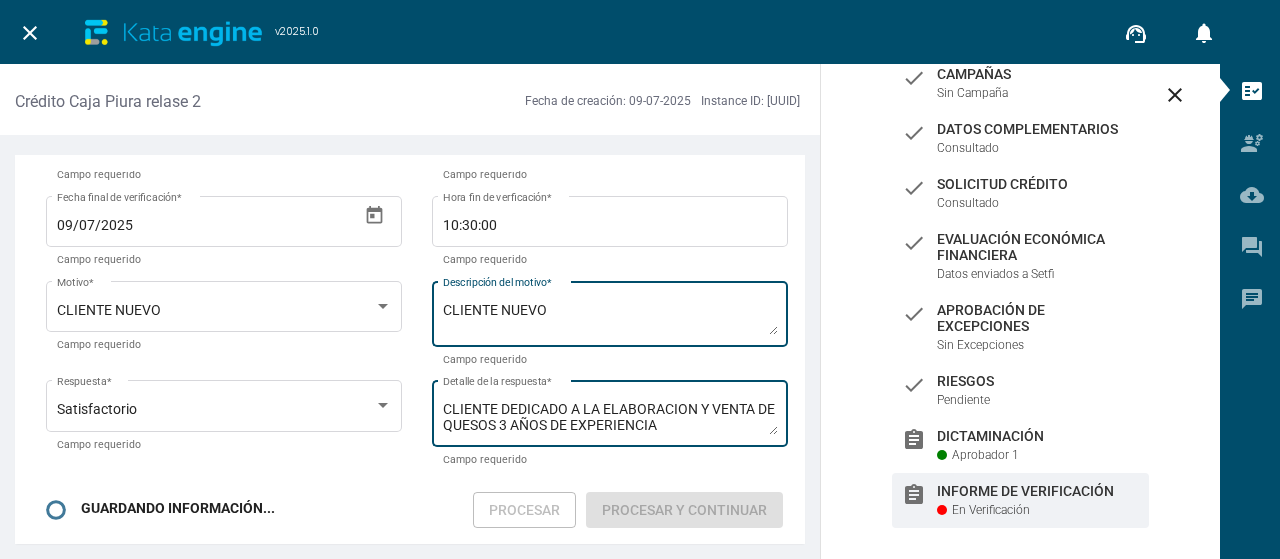 type on "CLIENTE NUEVO" 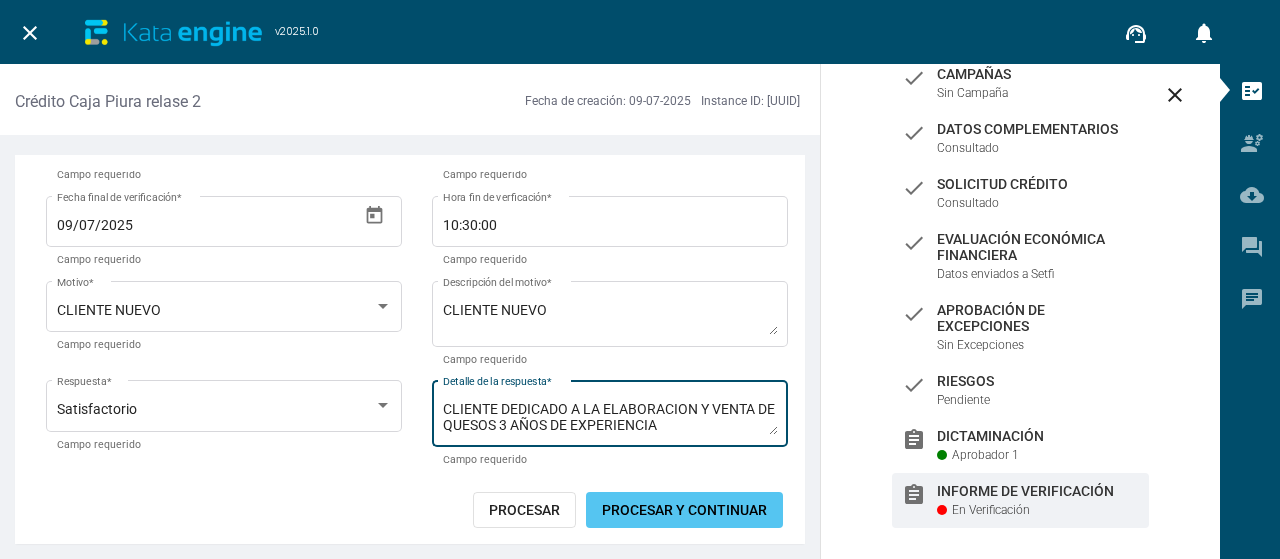 click on "Procesar y Continuar" at bounding box center [684, 510] 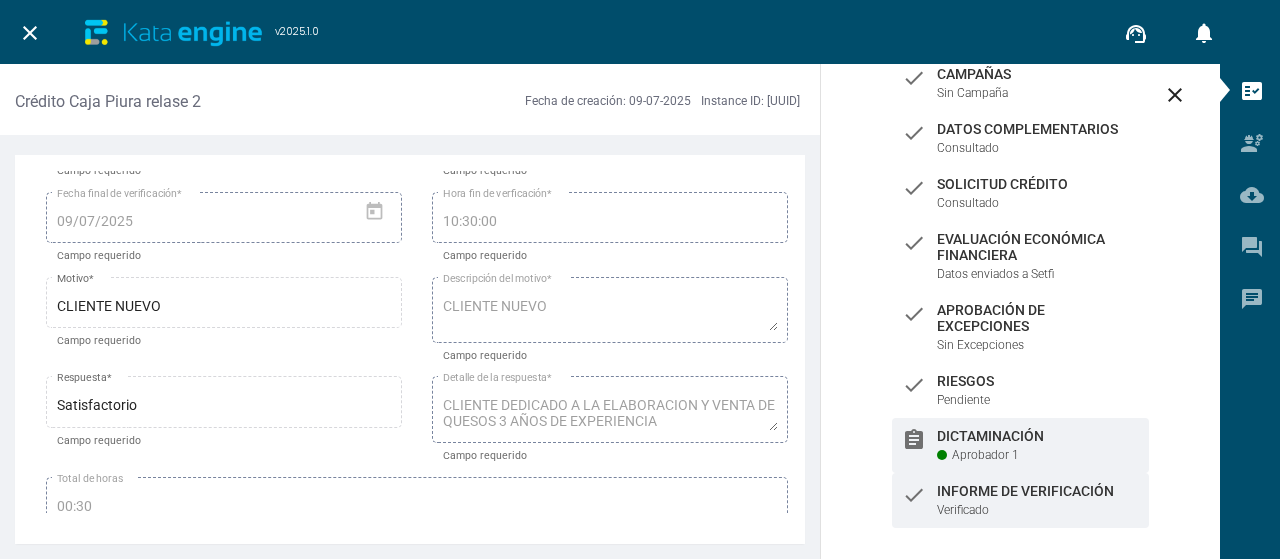 click on "assignment Dictaminación Aprobador 1" at bounding box center [1020, 83] 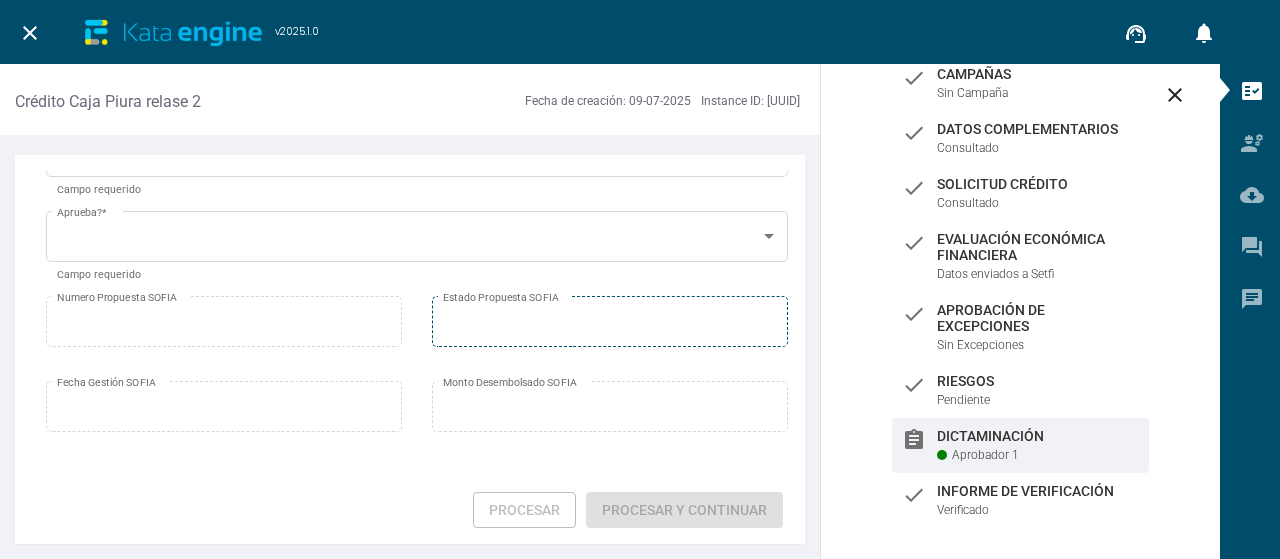 scroll, scrollTop: 200, scrollLeft: 0, axis: vertical 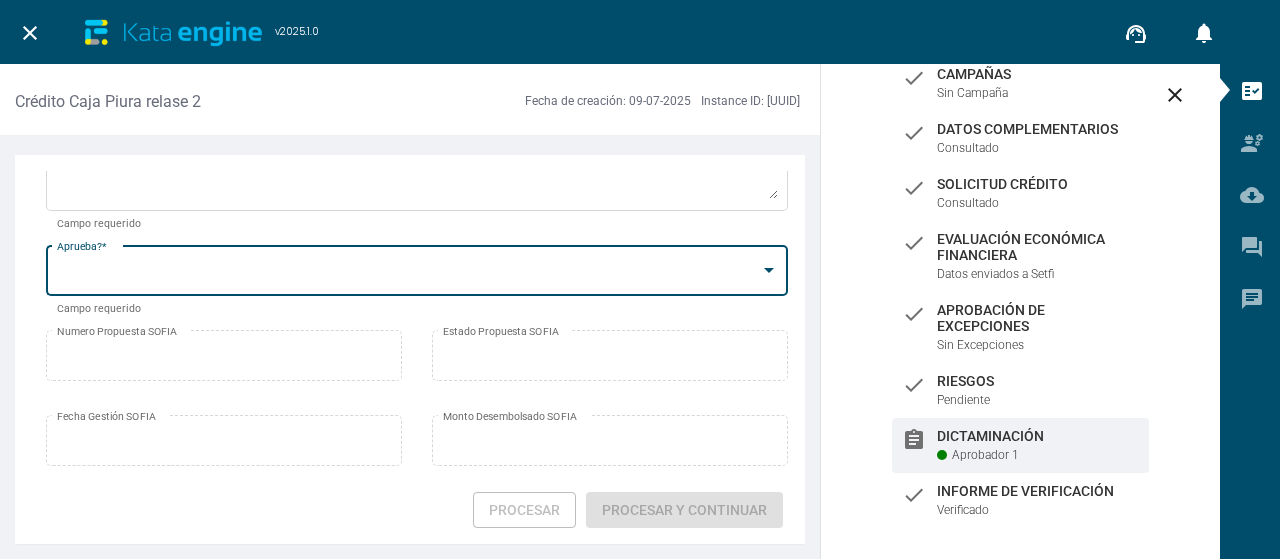 click at bounding box center (408, 274) 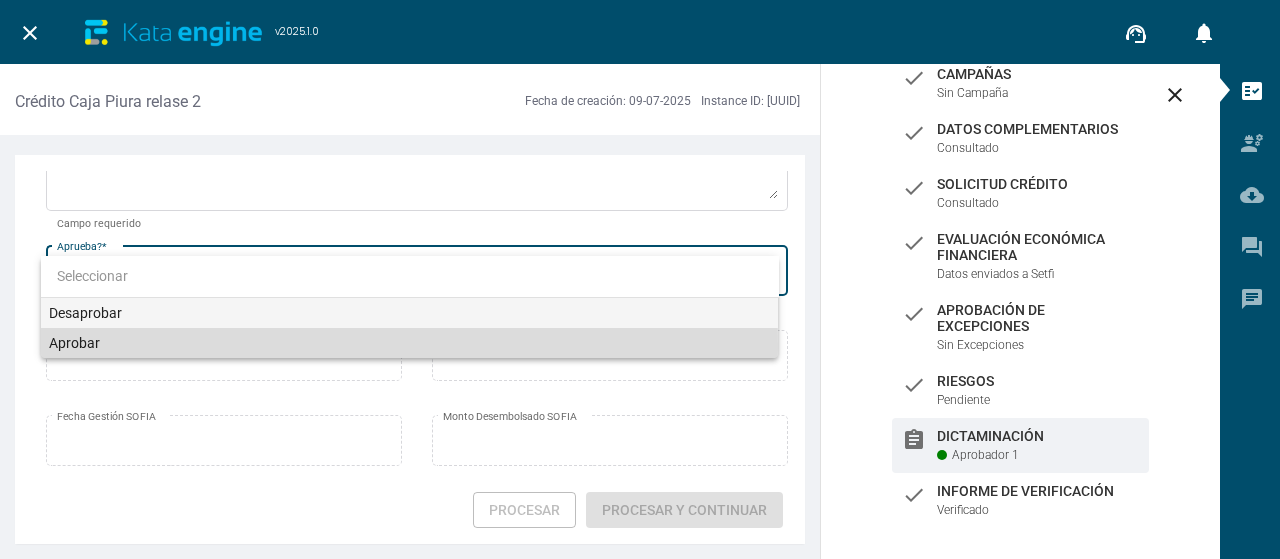 click on "Aprobar" at bounding box center (410, 343) 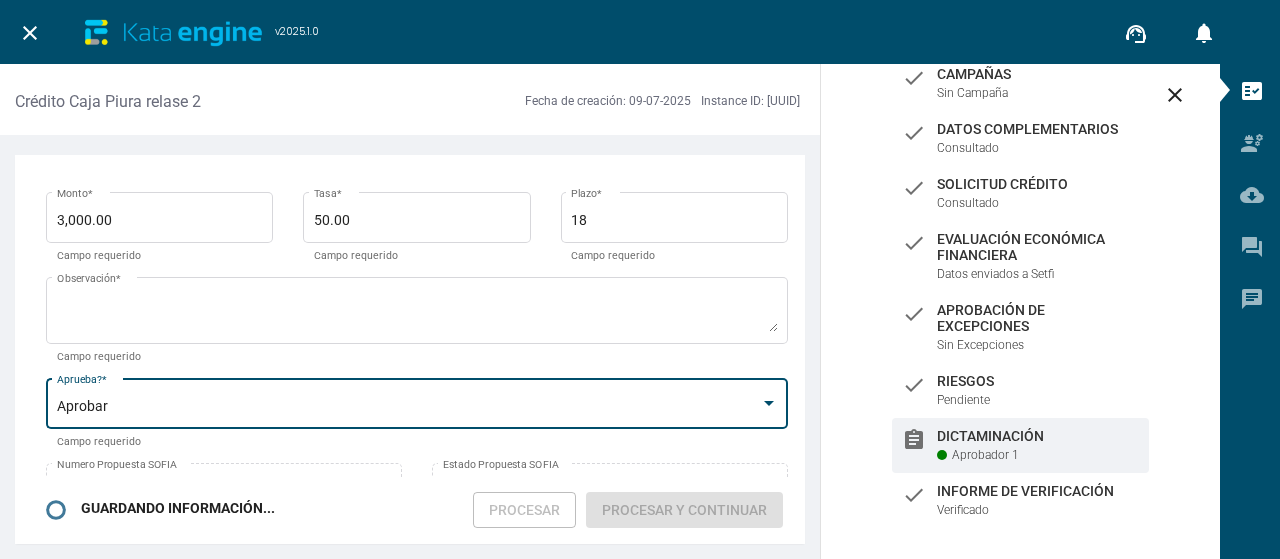 scroll, scrollTop: 0, scrollLeft: 0, axis: both 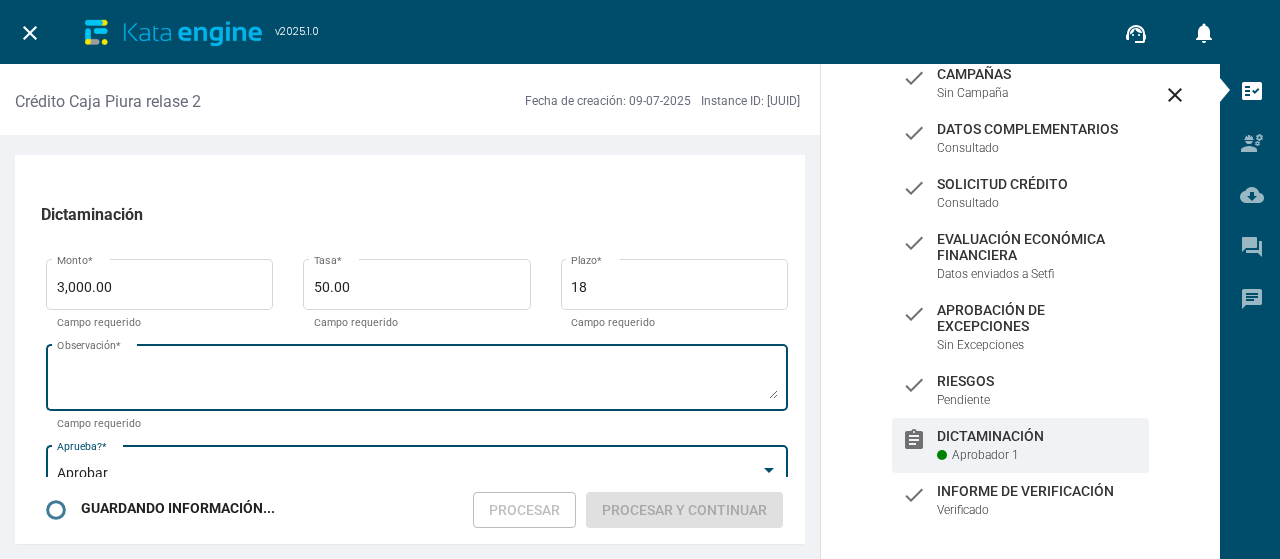 click on "Observación   *" at bounding box center (417, 381) 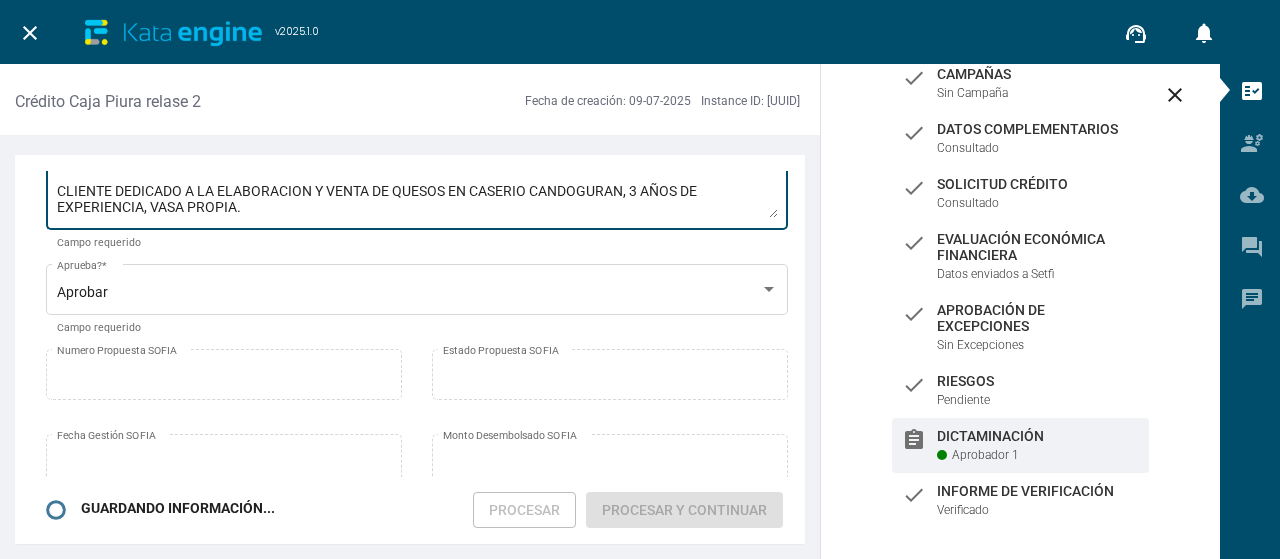 scroll, scrollTop: 200, scrollLeft: 0, axis: vertical 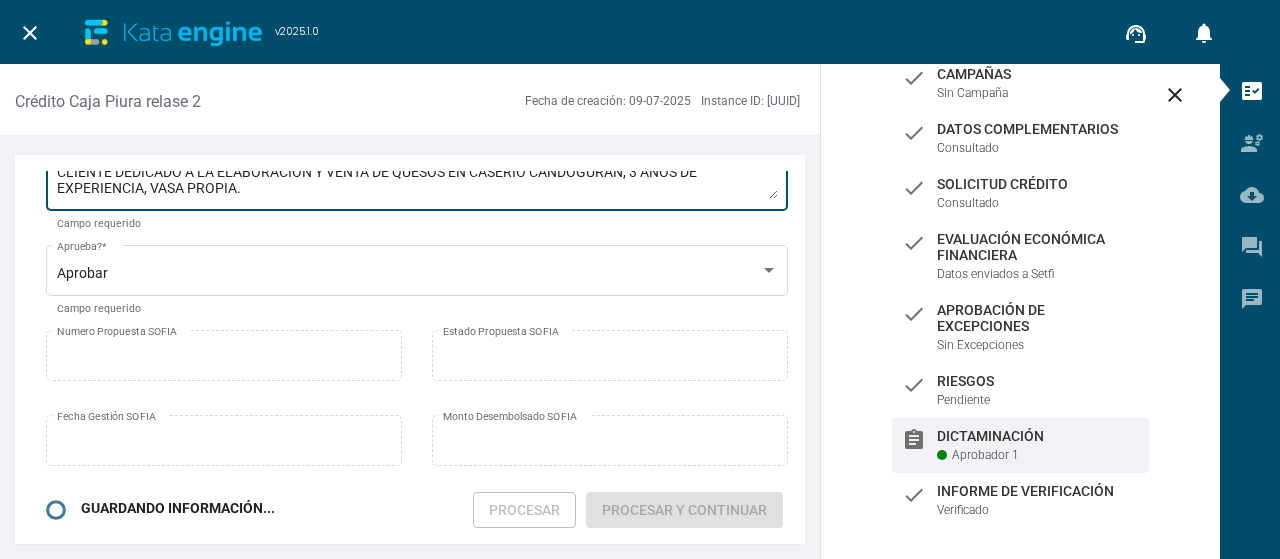 type on "CLIENTE DEDICADO A LA ELABORACION Y VENTA DE QUESOS EN CASERIO CANDOGURAN, 3 AÑOS DE EXPERIENCIA, VASA PROPIA." 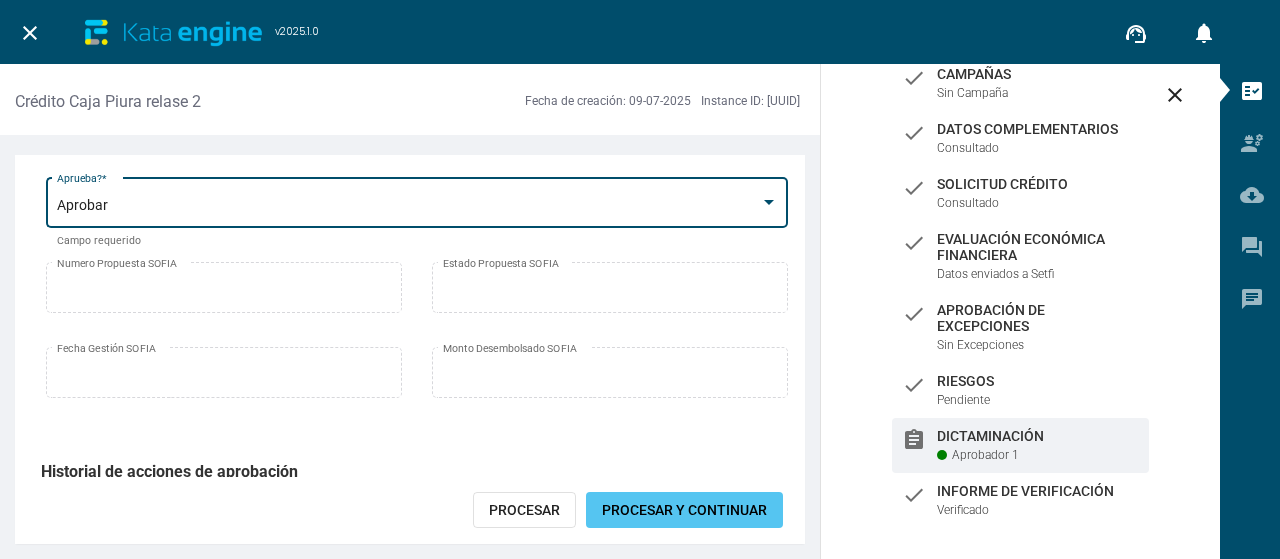scroll, scrollTop: 300, scrollLeft: 0, axis: vertical 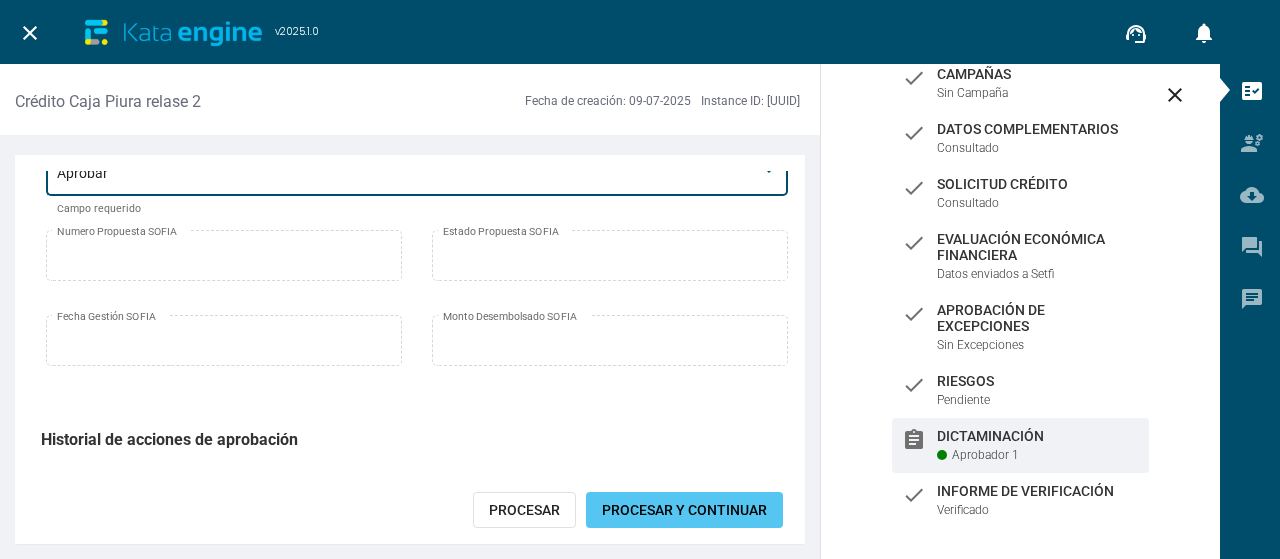click on "Procesar y Continuar" at bounding box center [684, 510] 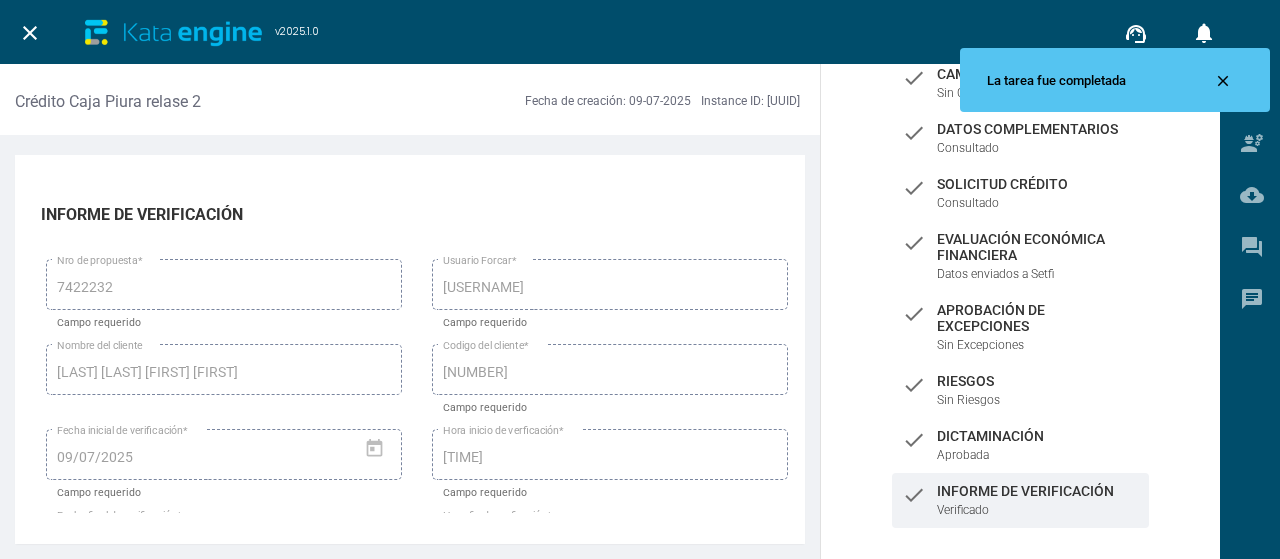 click on "close" at bounding box center (30, 33) 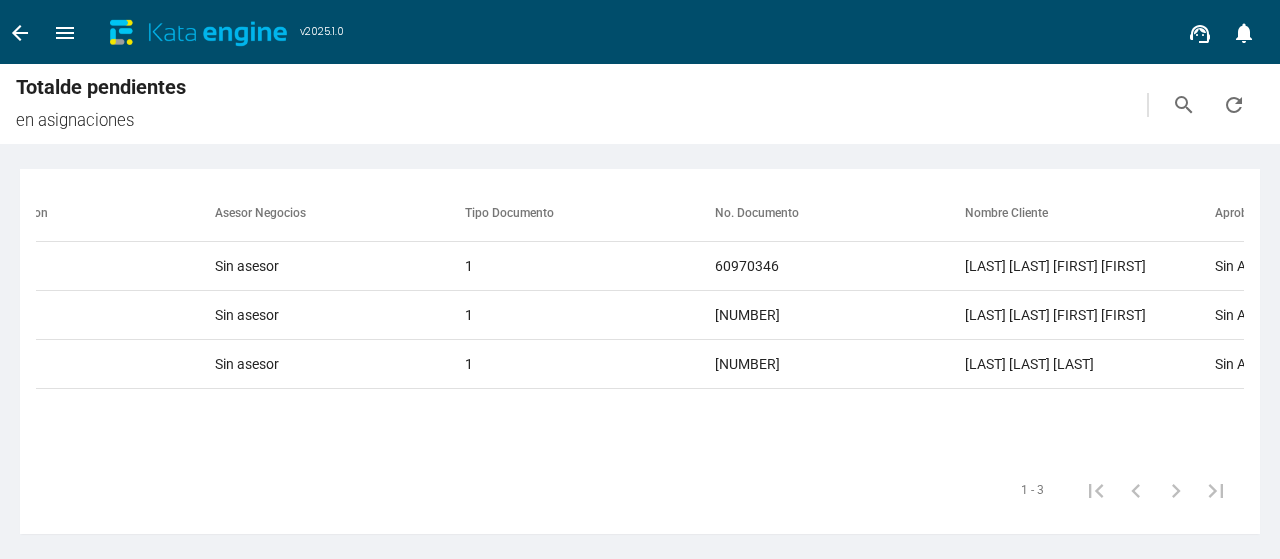 scroll, scrollTop: 0, scrollLeft: 542, axis: horizontal 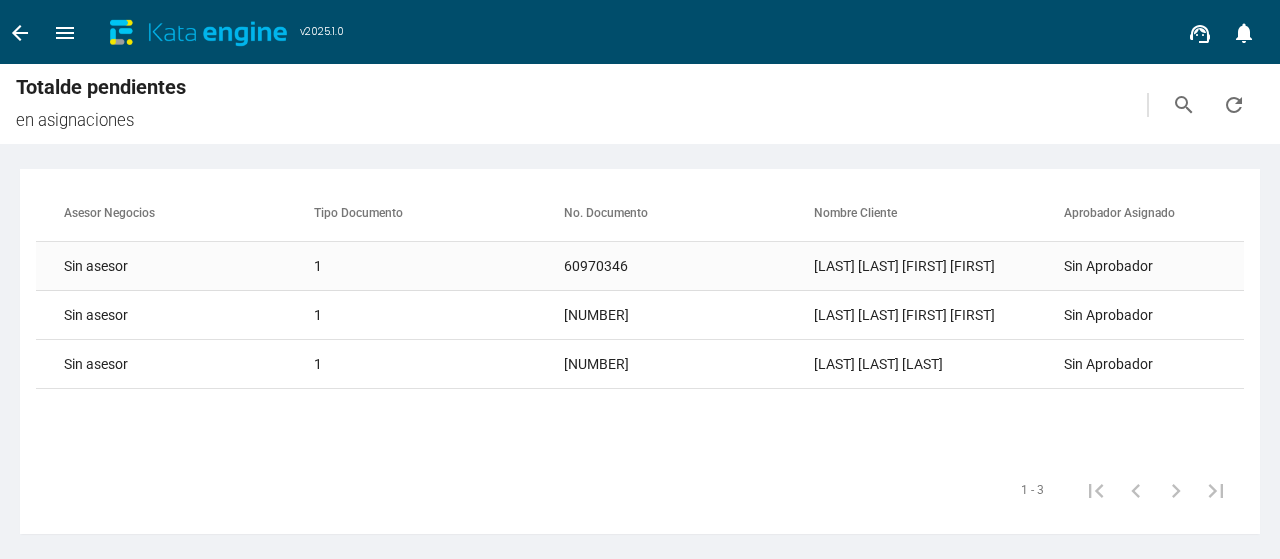 click on "[LAST] [LAST] [FIRST] [FIRST]" at bounding box center [939, 266] 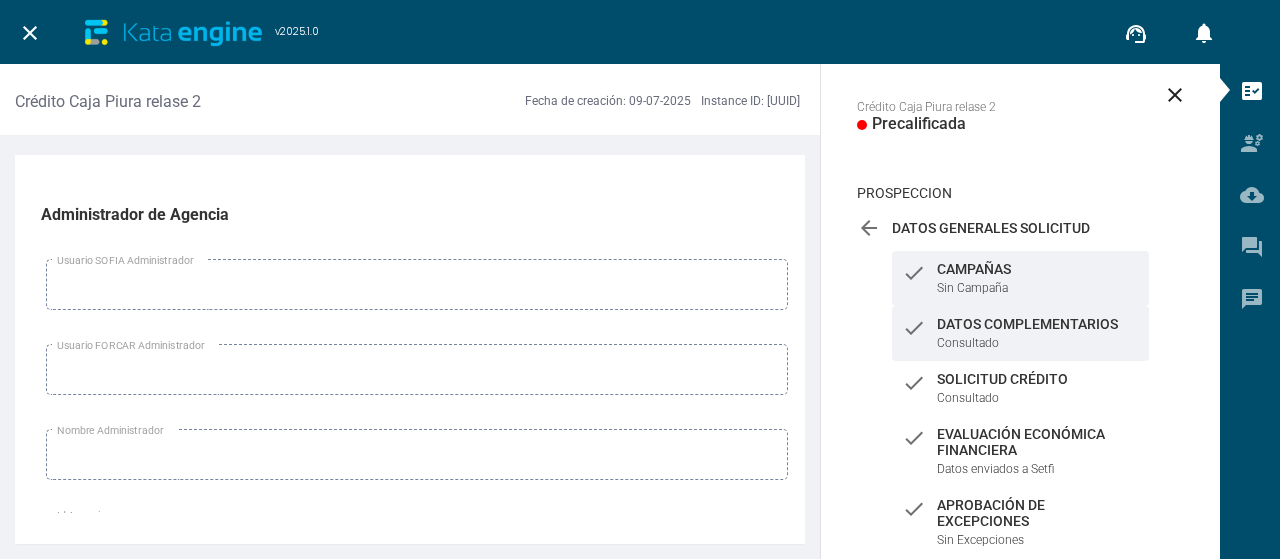 click on "check Datos Complementarios Consultado" at bounding box center (1020, 278) 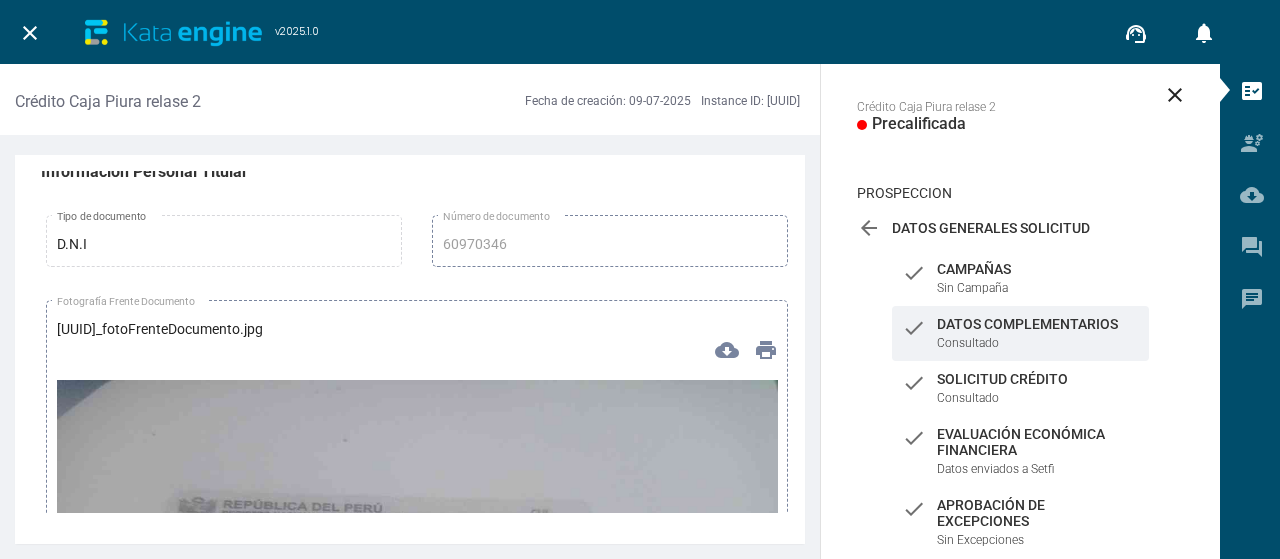 scroll, scrollTop: 5900, scrollLeft: 0, axis: vertical 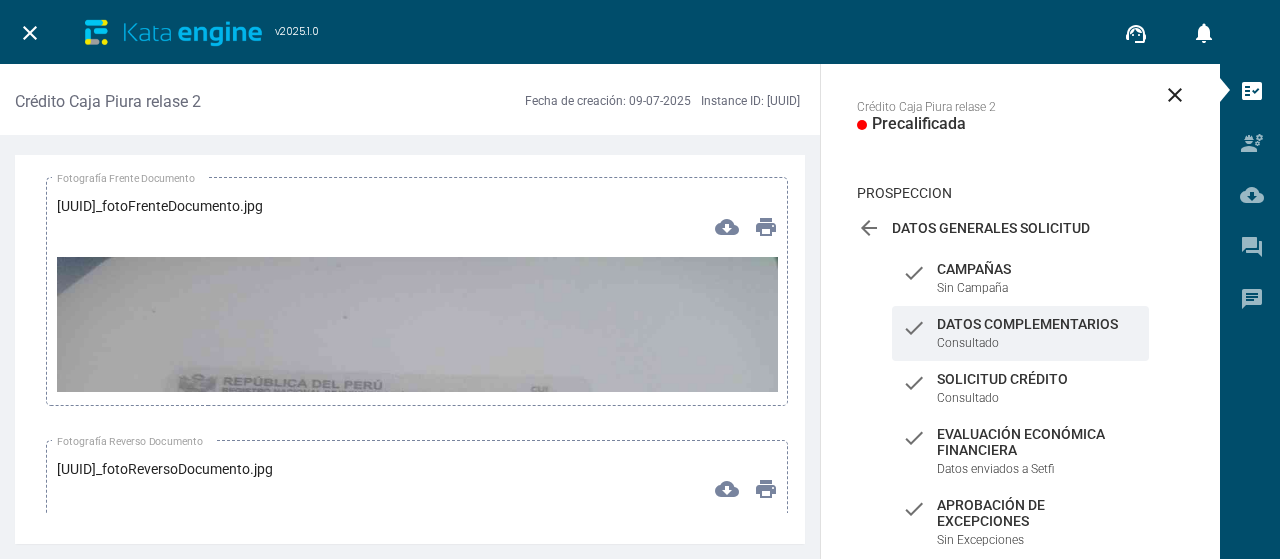 click at bounding box center [417, 460] 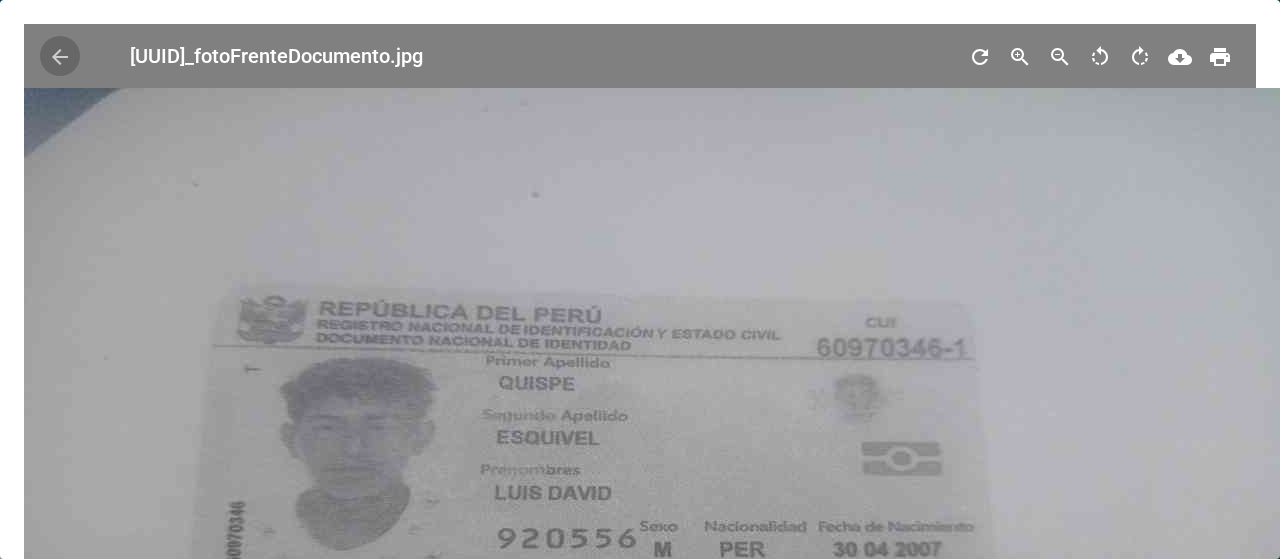 drag, startPoint x: 64, startPoint y: 45, endPoint x: 330, endPoint y: 130, distance: 279.2508 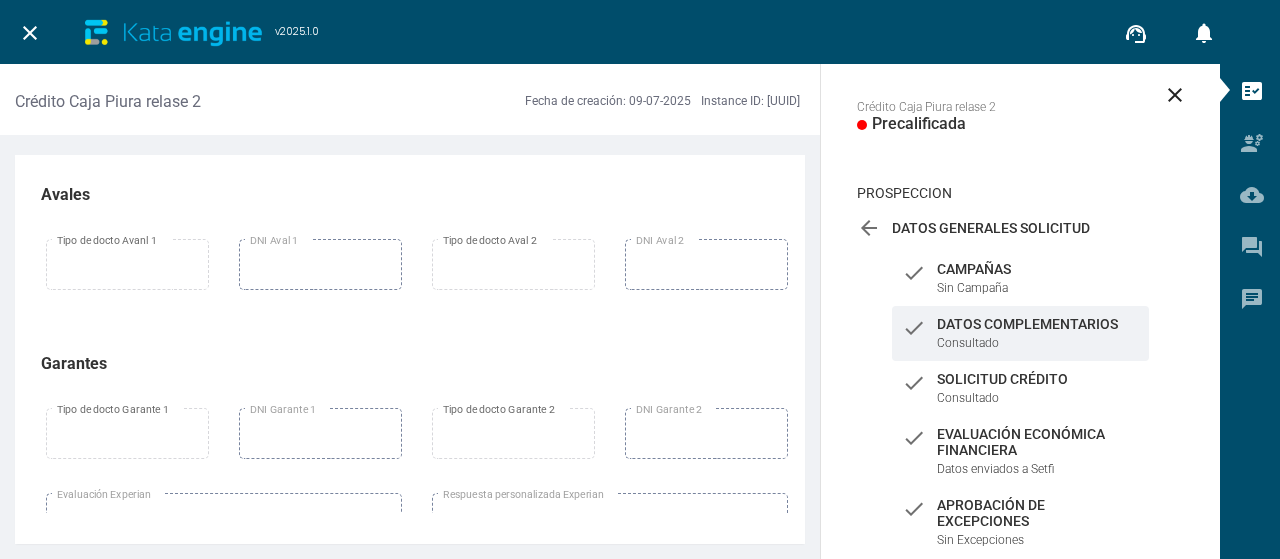 scroll, scrollTop: 2000, scrollLeft: 0, axis: vertical 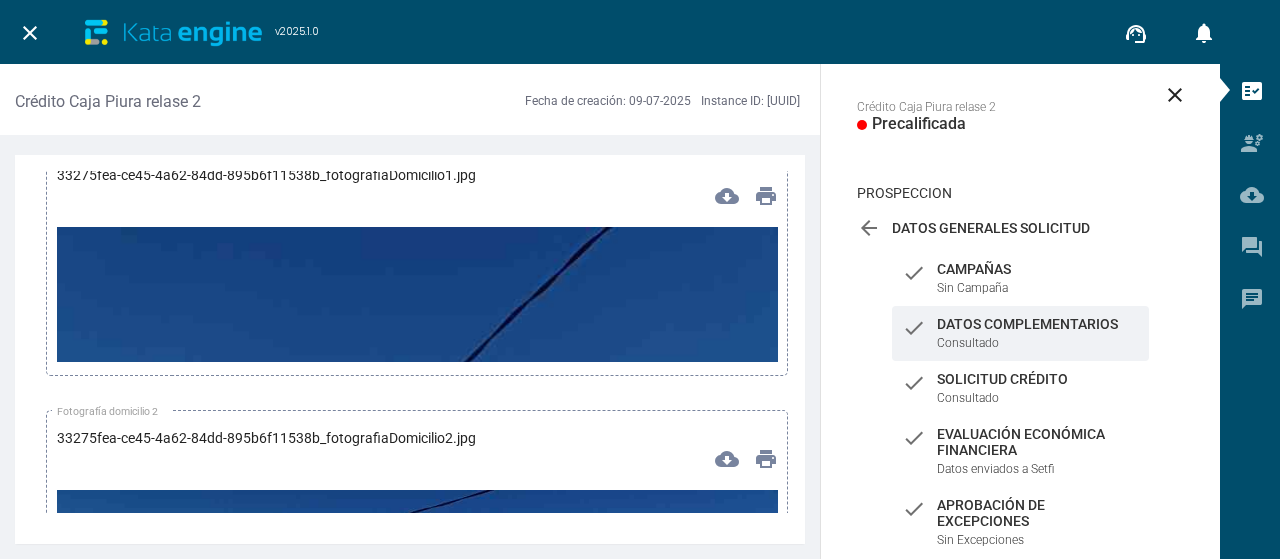 click at bounding box center (417, 868) 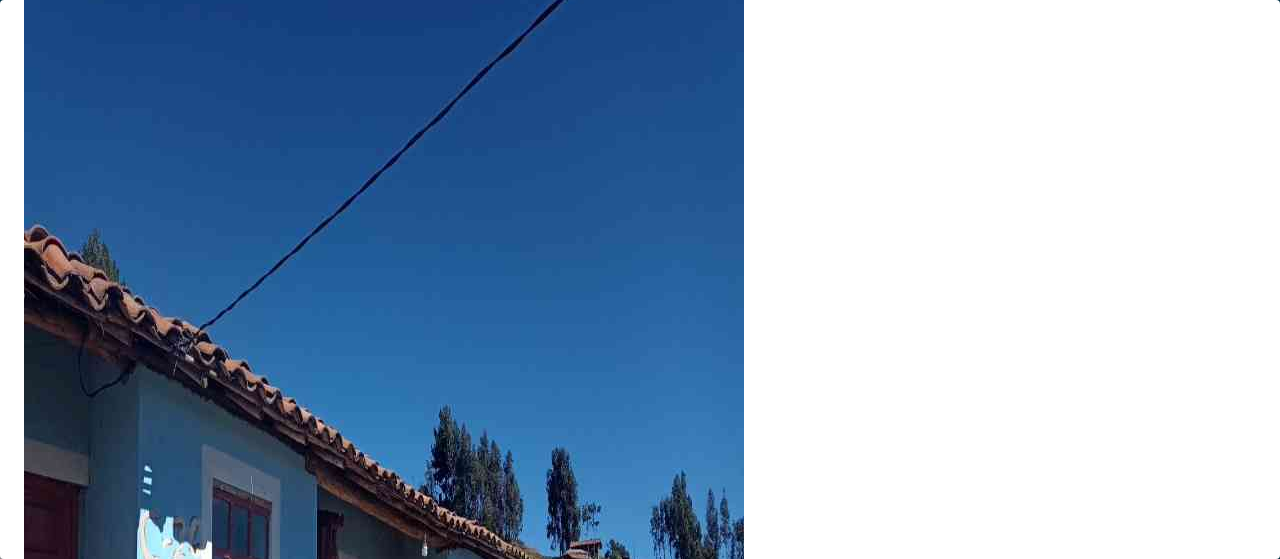 scroll, scrollTop: 0, scrollLeft: 0, axis: both 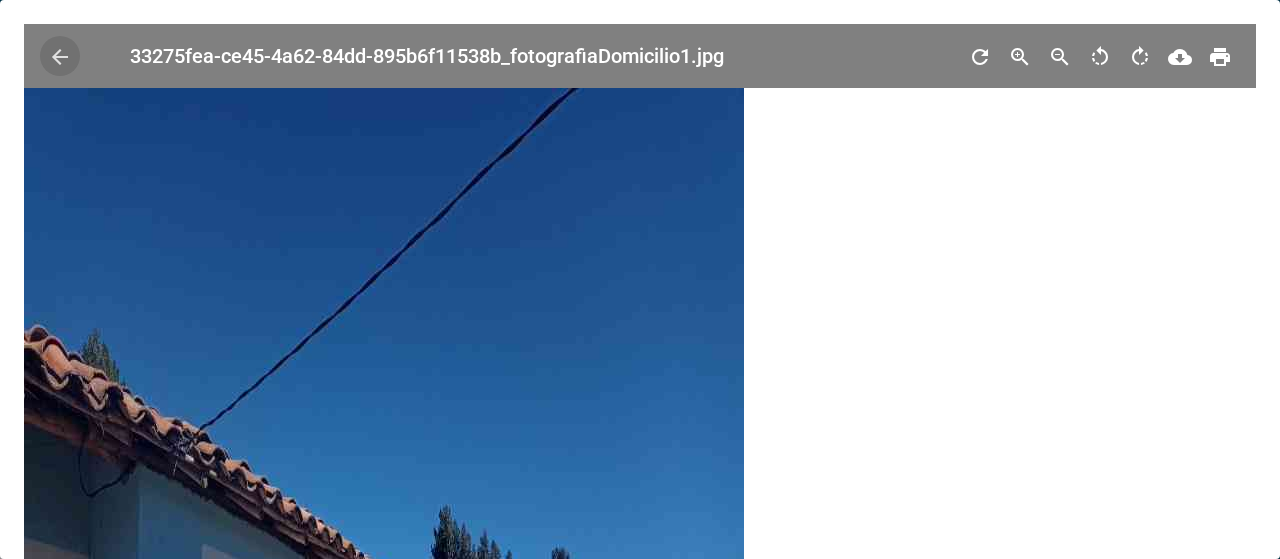 click on "arrow_back" at bounding box center [60, 57] 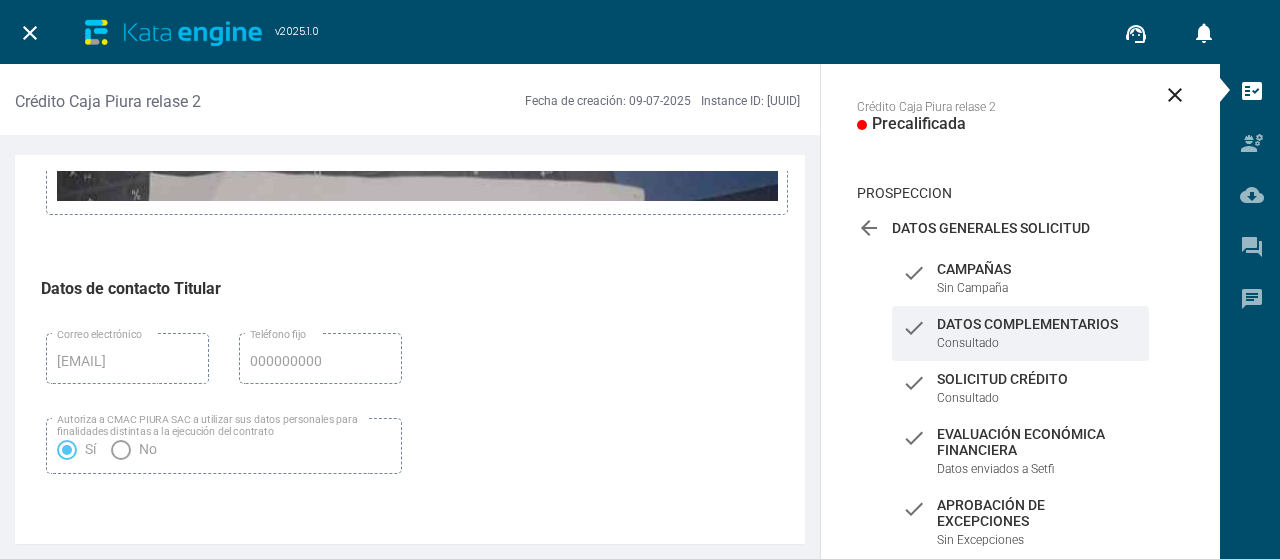 scroll, scrollTop: 9100, scrollLeft: 0, axis: vertical 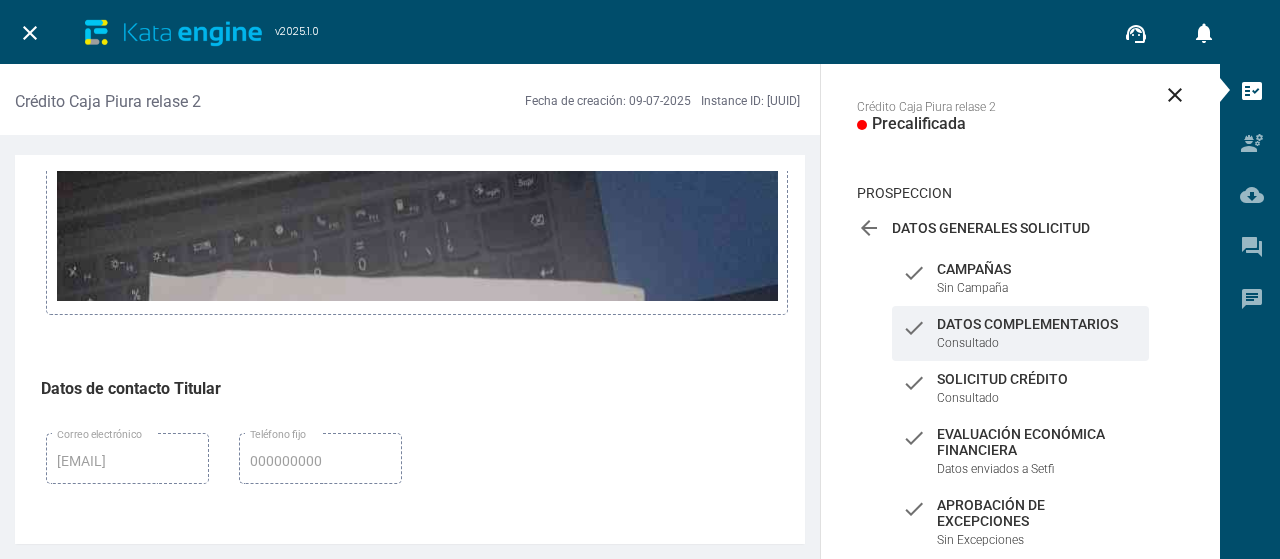 click at bounding box center (417, 807) 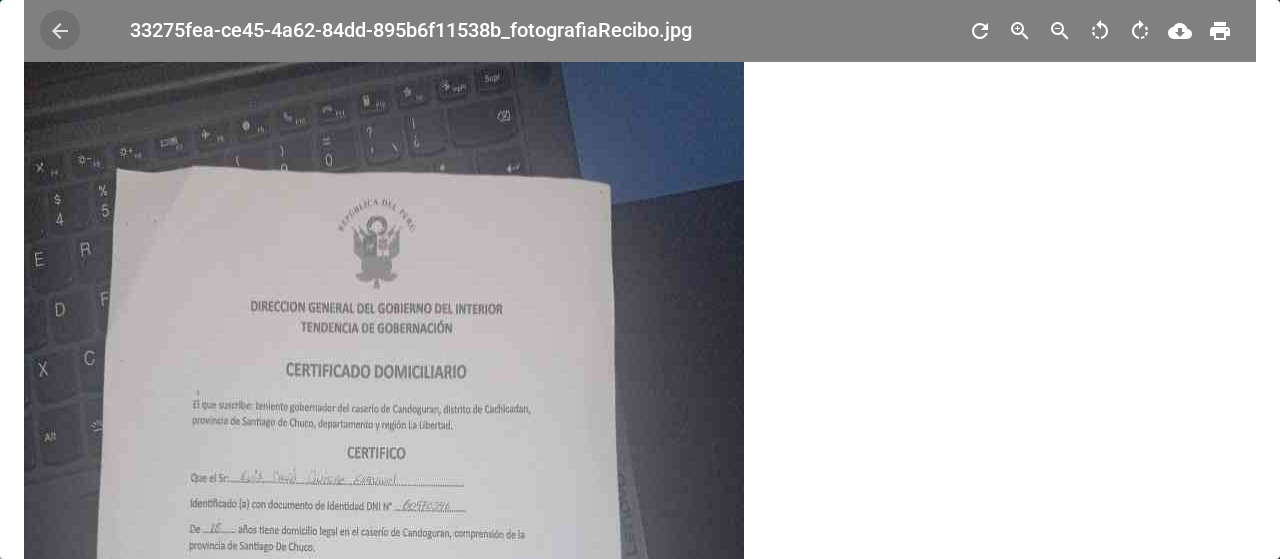 scroll, scrollTop: 0, scrollLeft: 0, axis: both 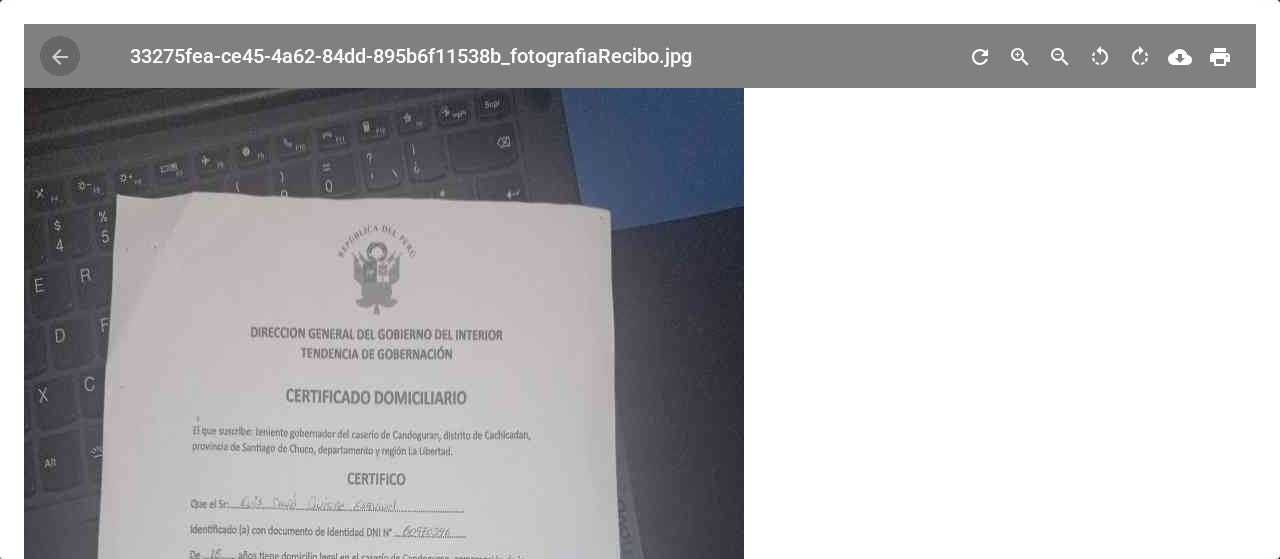 click on "arrow_back" at bounding box center (60, 56) 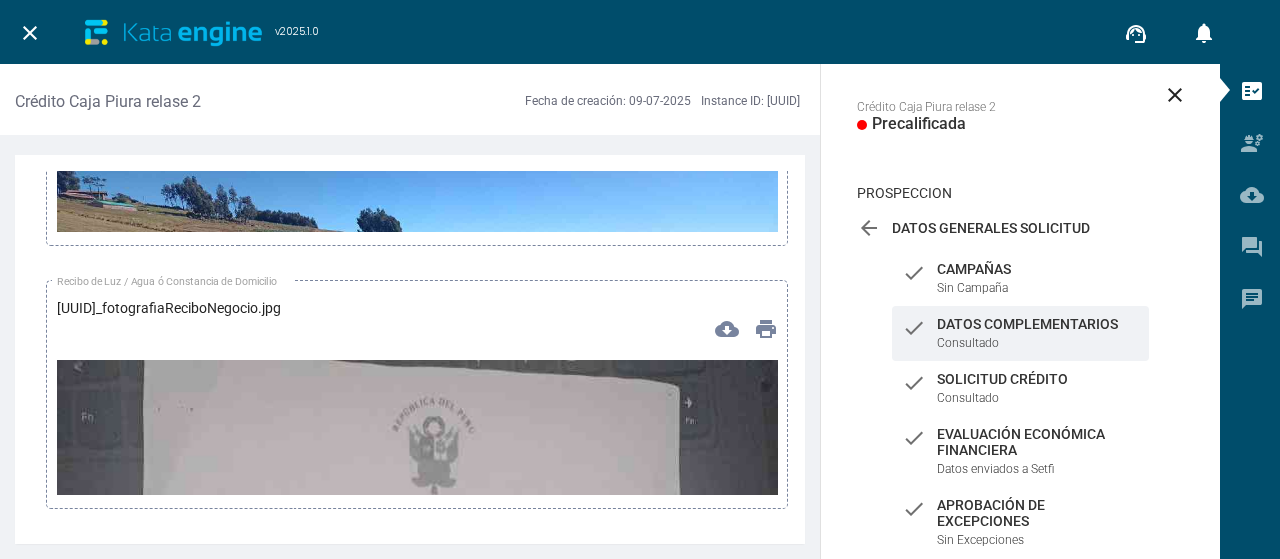 scroll, scrollTop: 13500, scrollLeft: 0, axis: vertical 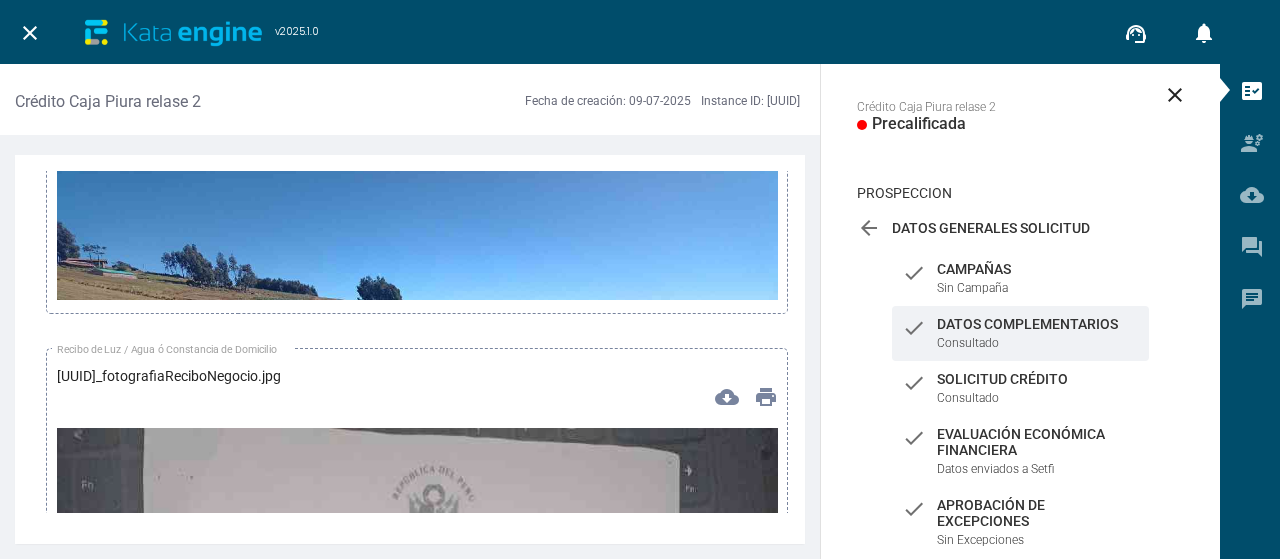 click at bounding box center [417, 368] 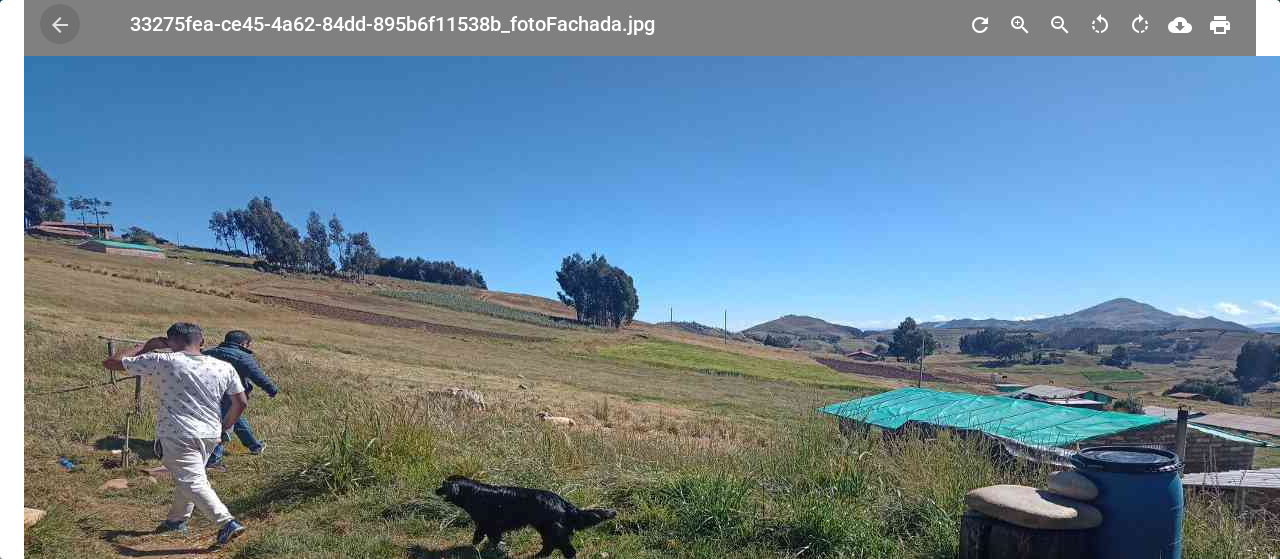 scroll, scrollTop: 0, scrollLeft: 0, axis: both 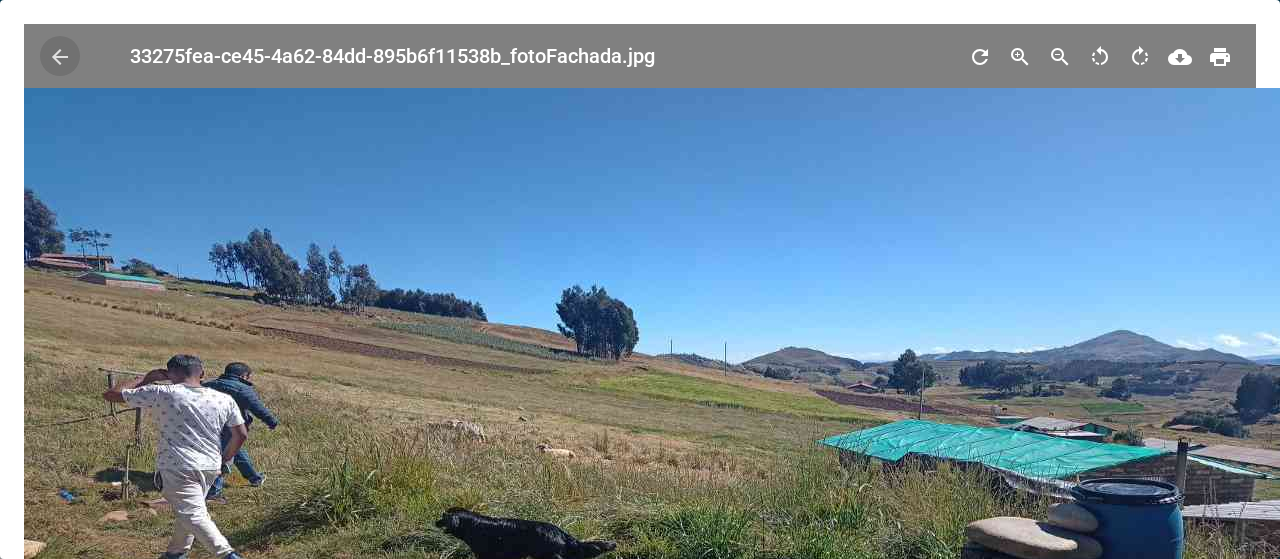 click on "arrow_back" at bounding box center (60, 57) 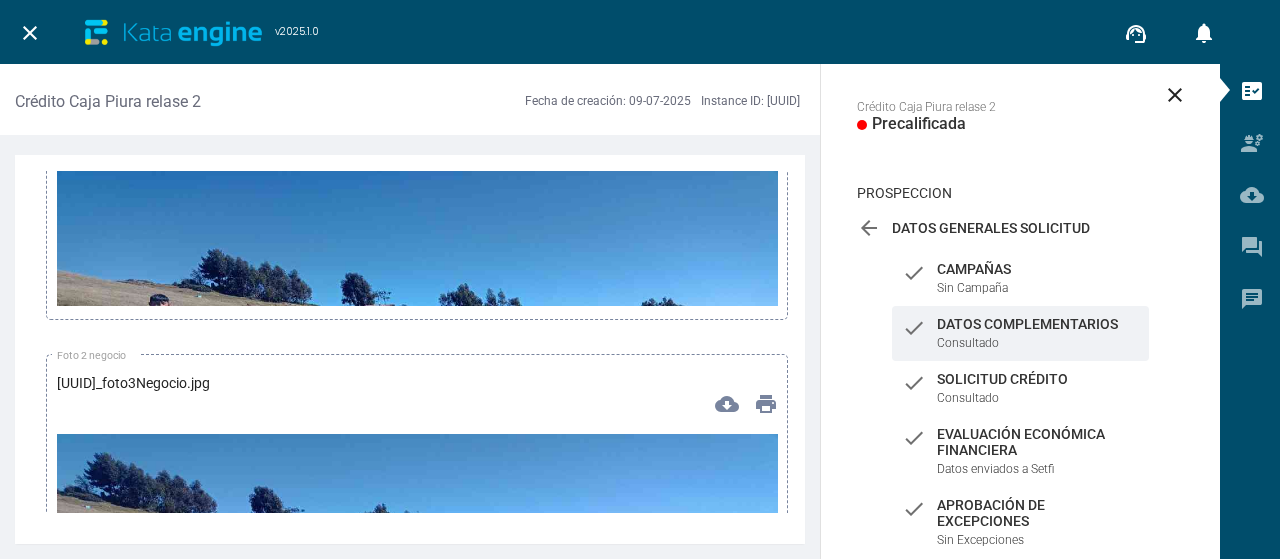 scroll, scrollTop: 15200, scrollLeft: 0, axis: vertical 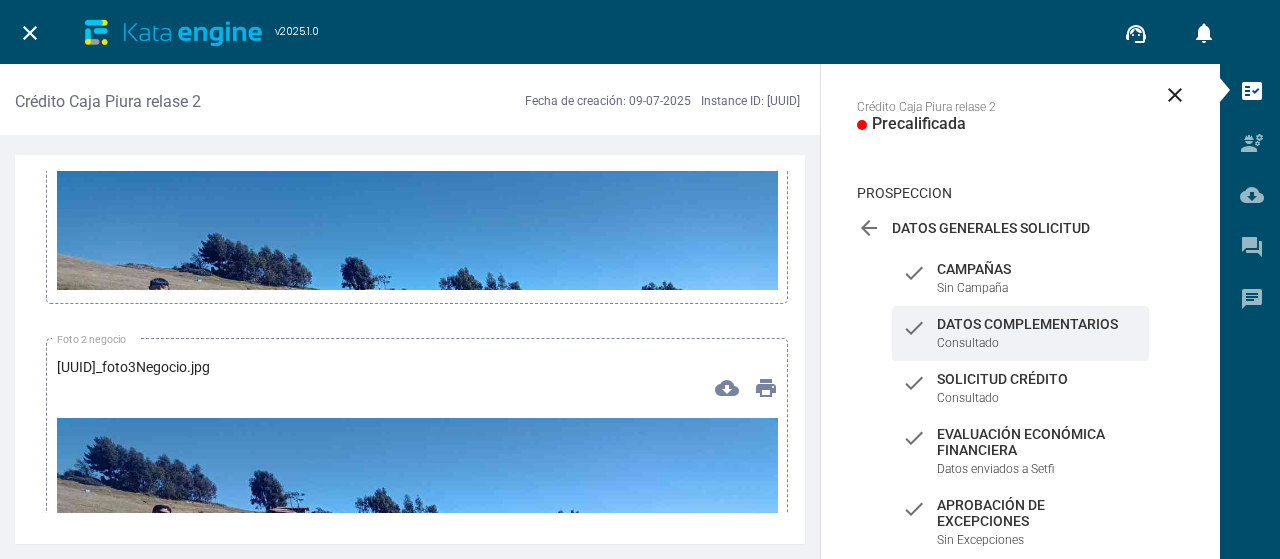 click at bounding box center (417, 358) 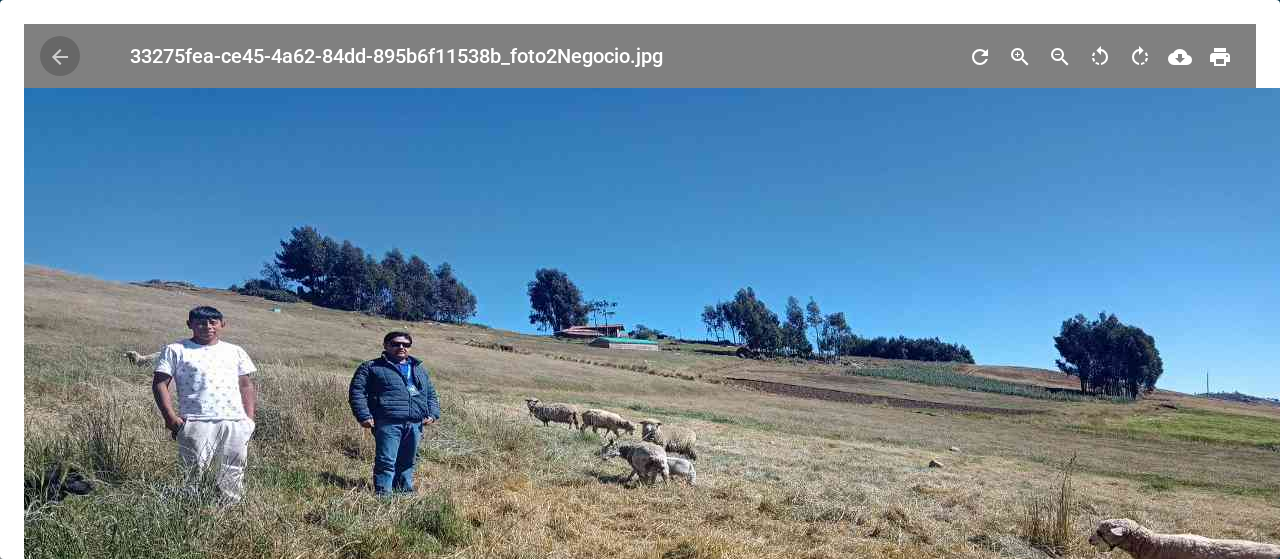 click on "arrow_back" at bounding box center [60, 56] 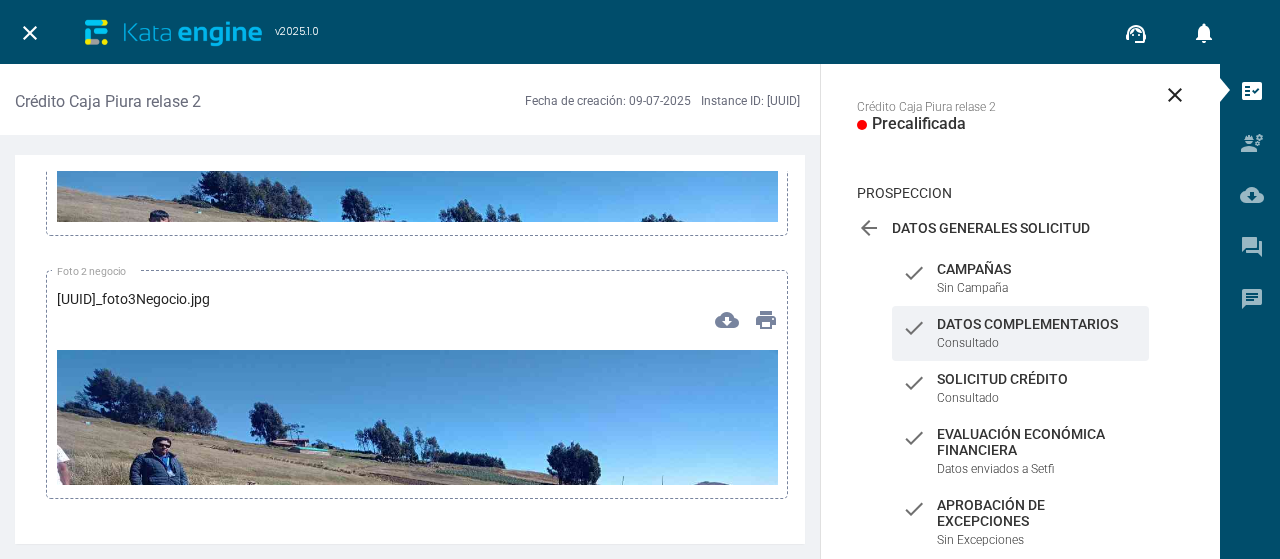 scroll, scrollTop: 15300, scrollLeft: 0, axis: vertical 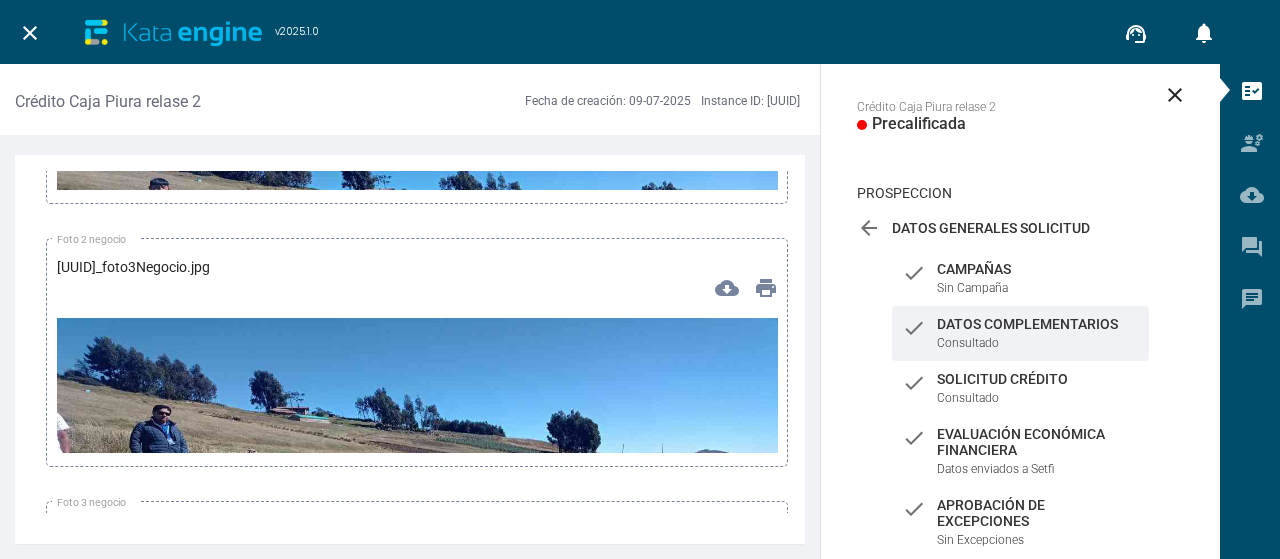 click at bounding box center (417, 521) 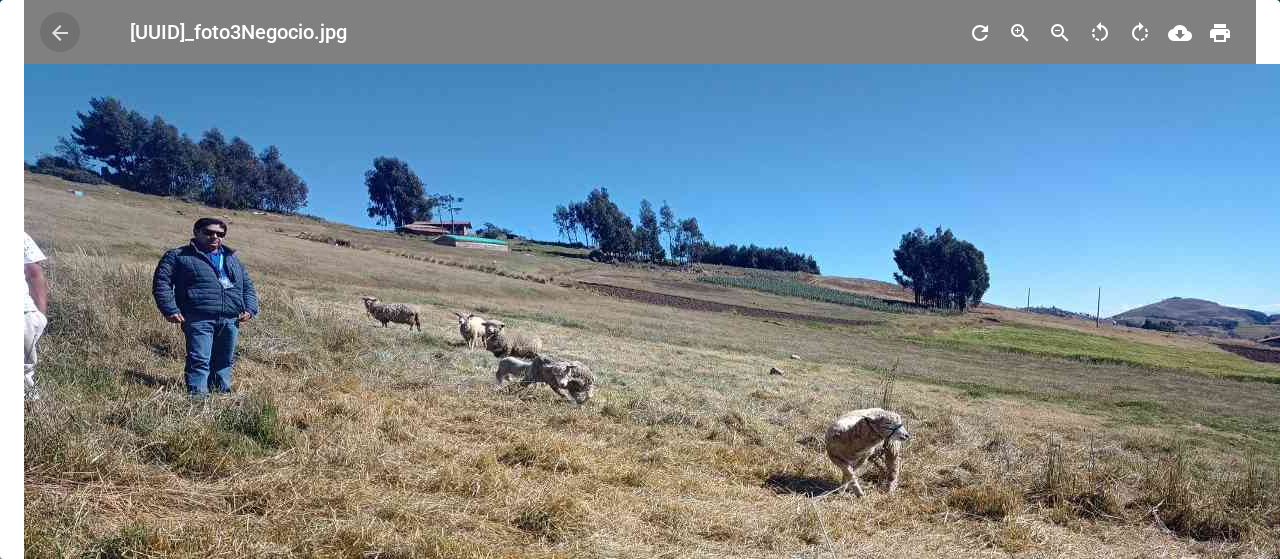 scroll, scrollTop: 0, scrollLeft: 0, axis: both 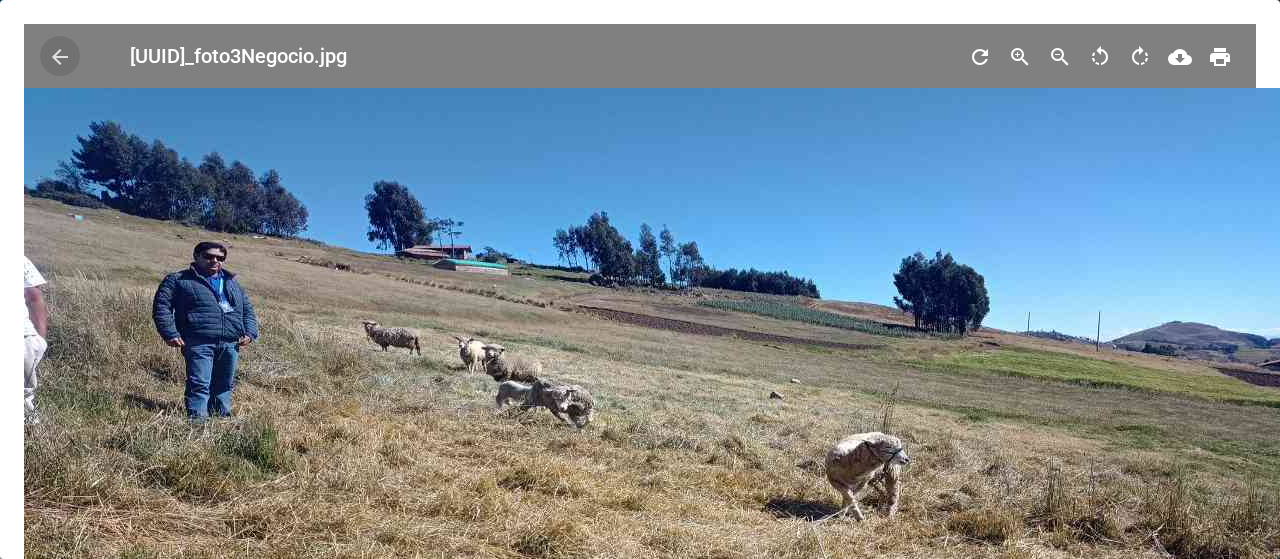 click on "arrow_back" at bounding box center (60, 57) 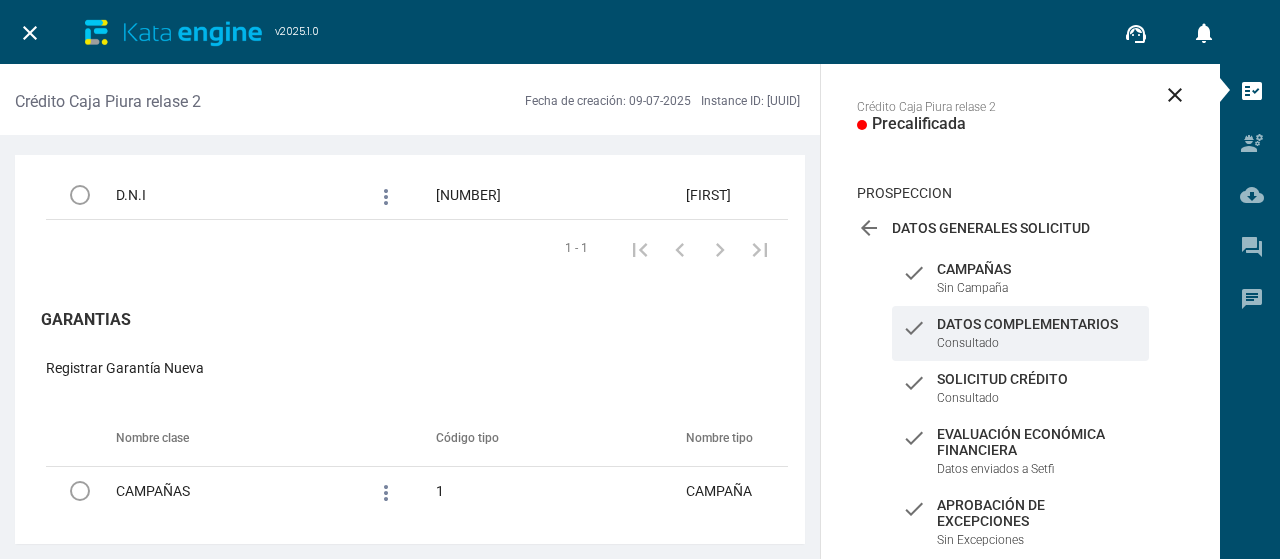 scroll, scrollTop: 17700, scrollLeft: 0, axis: vertical 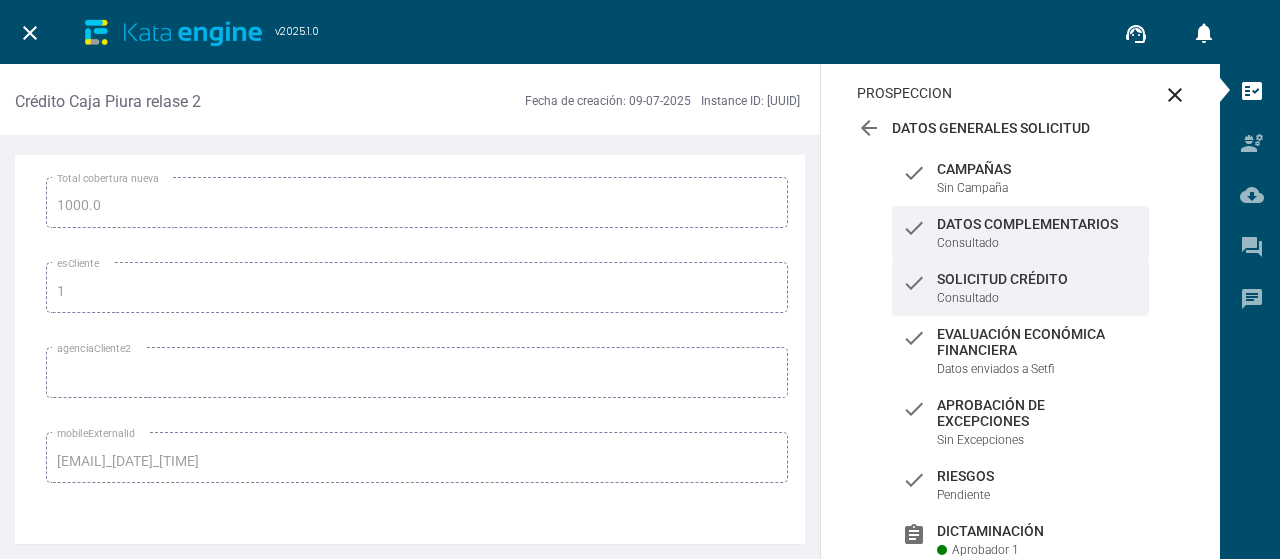 click on "Solicitud Crédito" at bounding box center (1038, 169) 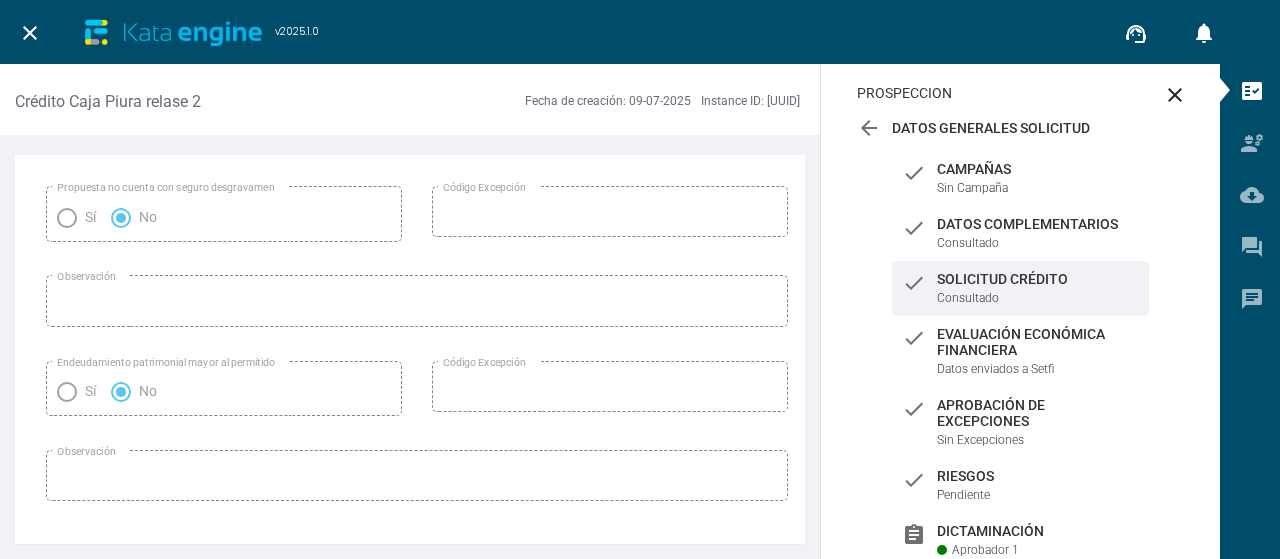 scroll, scrollTop: 3478, scrollLeft: 0, axis: vertical 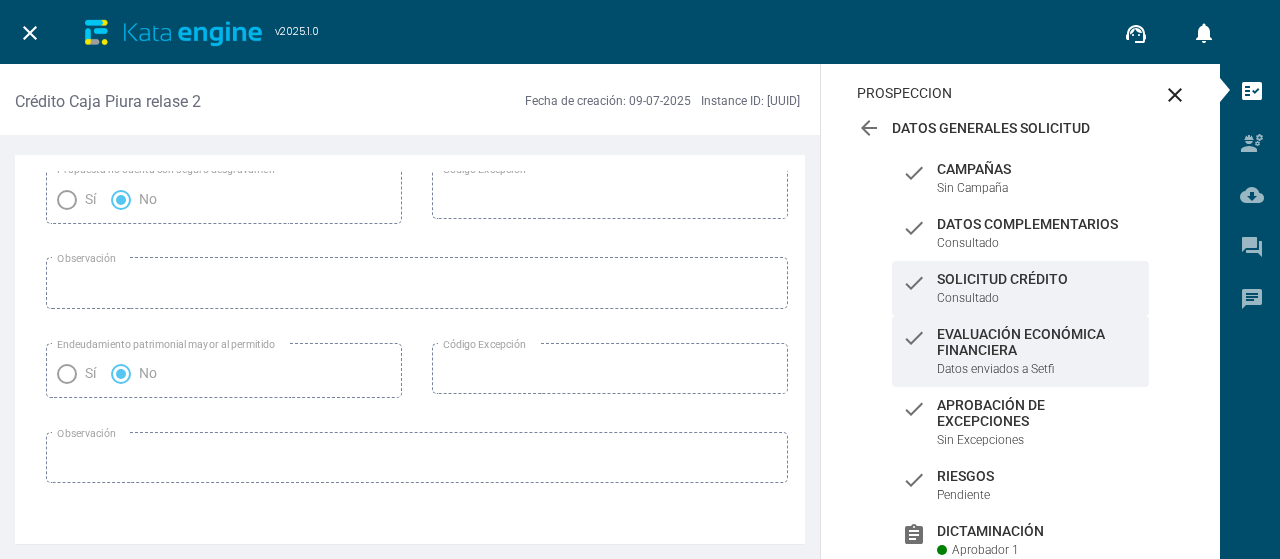 click on "check Evaluación Económica Financiera Datos enviados a Setfi" at bounding box center [1020, 178] 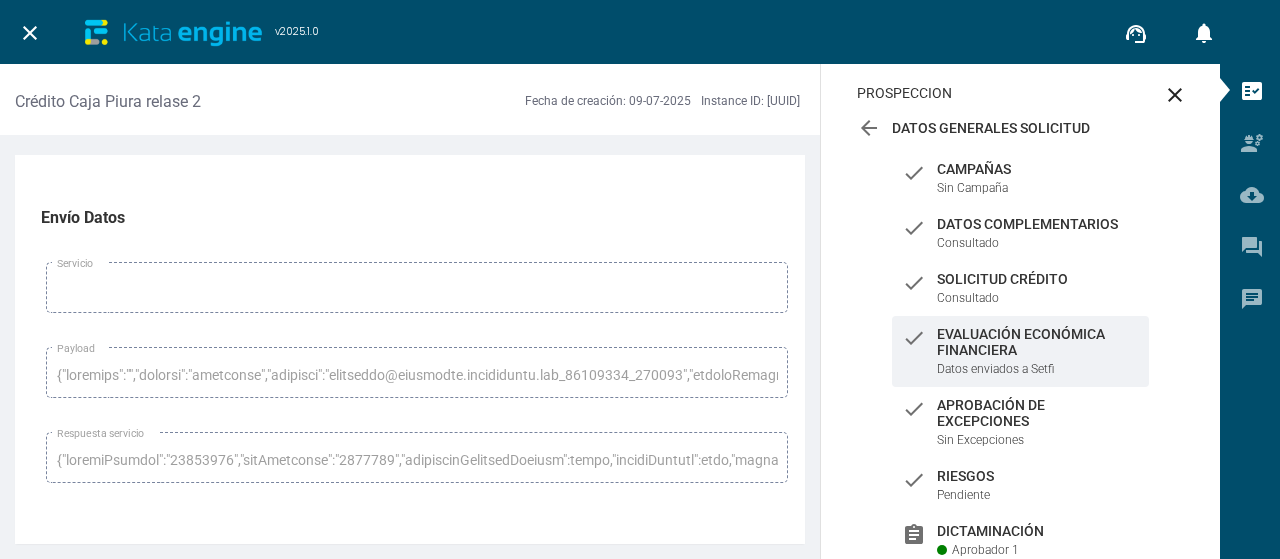 scroll, scrollTop: 9828, scrollLeft: 0, axis: vertical 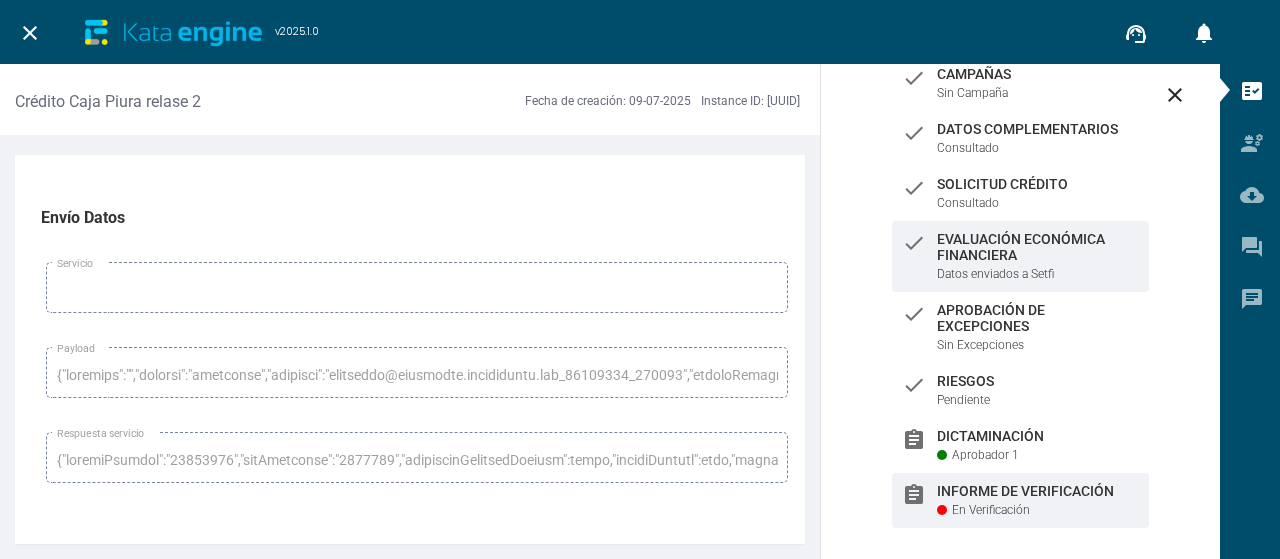 click on "assignment Informe de Verificación En Verificación" at bounding box center [1020, 83] 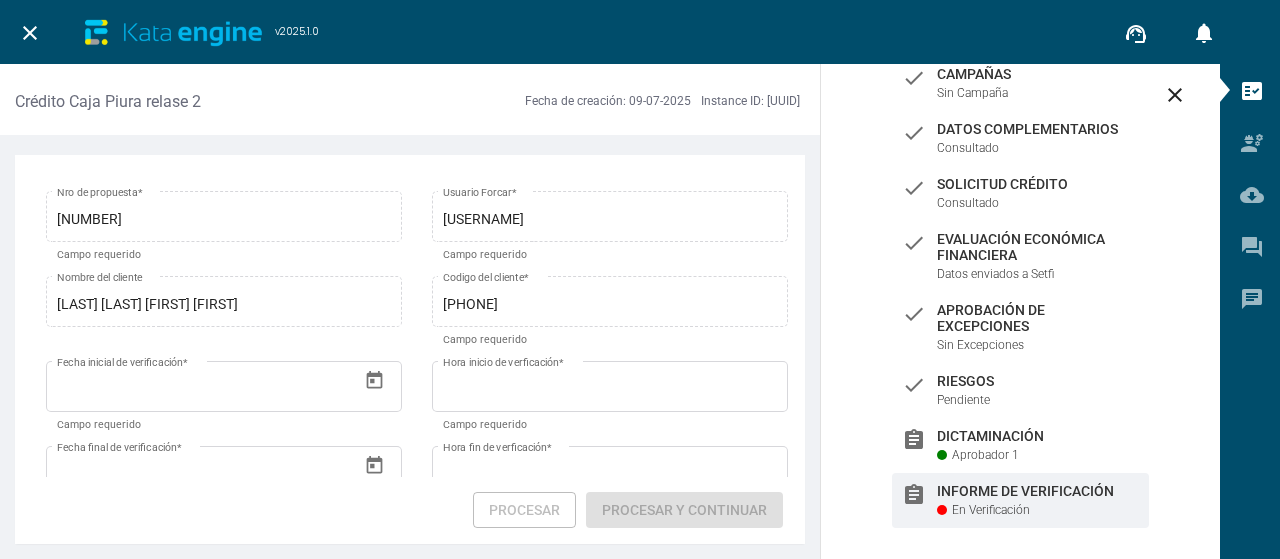 scroll, scrollTop: 100, scrollLeft: 0, axis: vertical 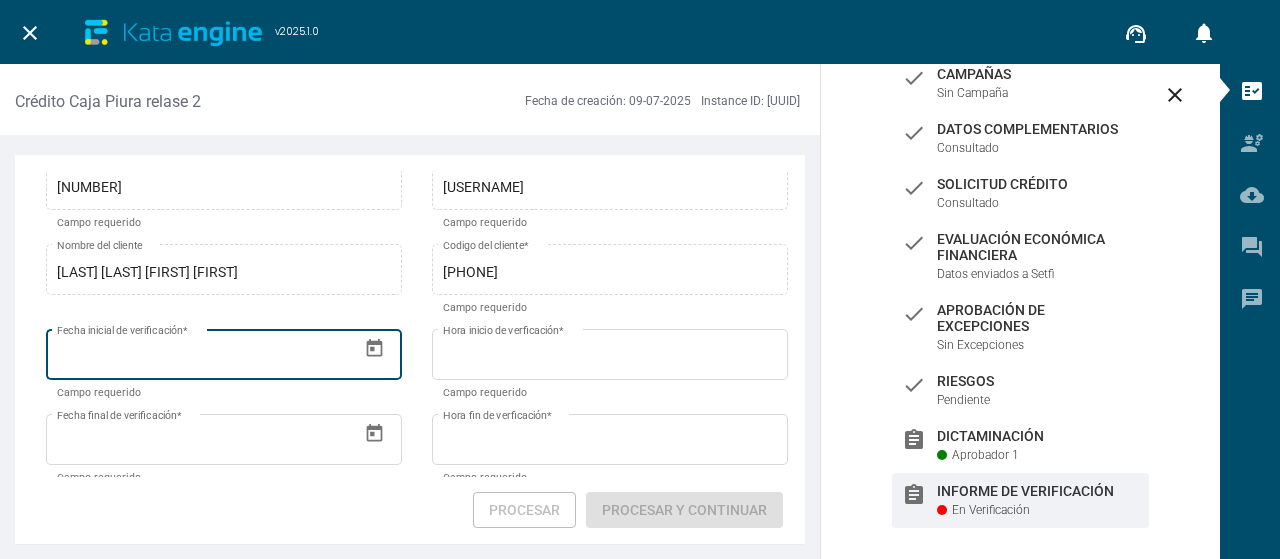 click at bounding box center (374, 348) 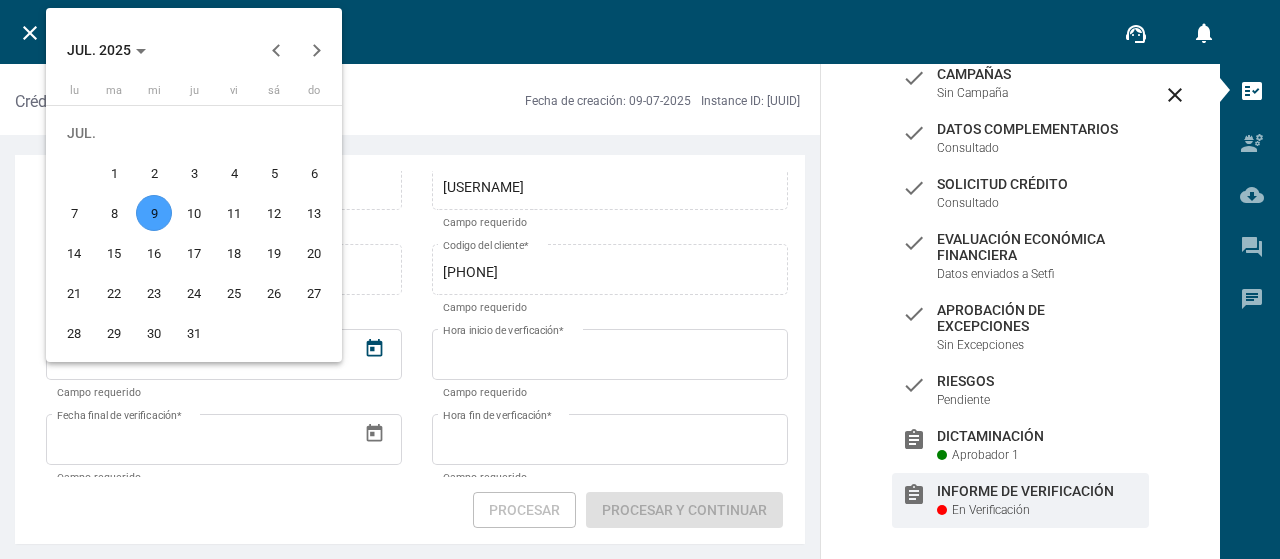 click on "9" at bounding box center [154, 213] 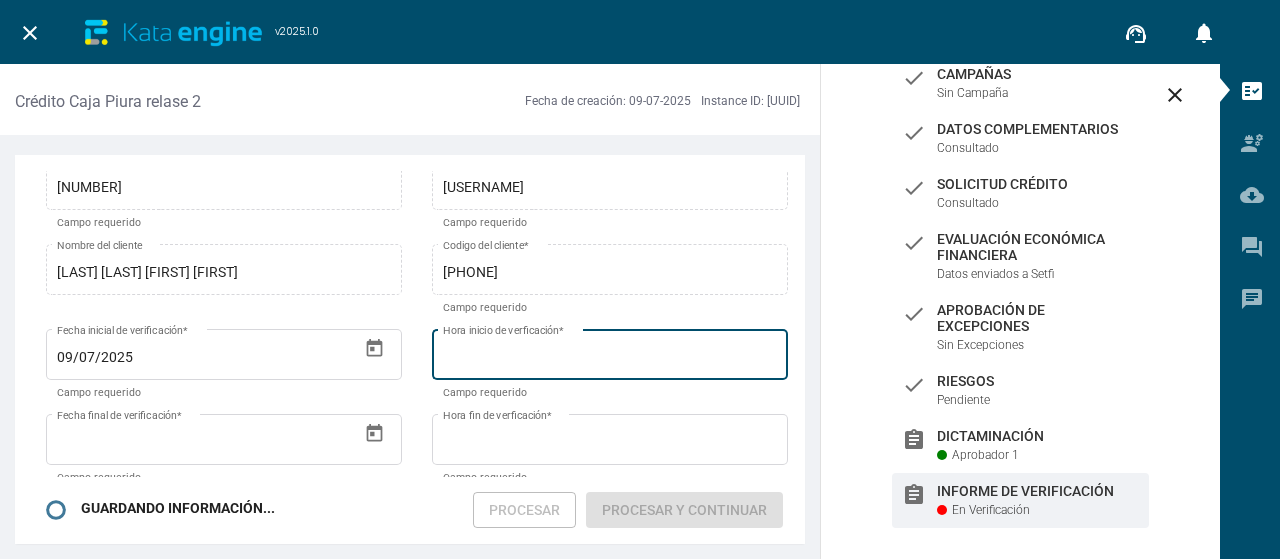 click on "Hora inicio de verficación   *" at bounding box center (610, 352) 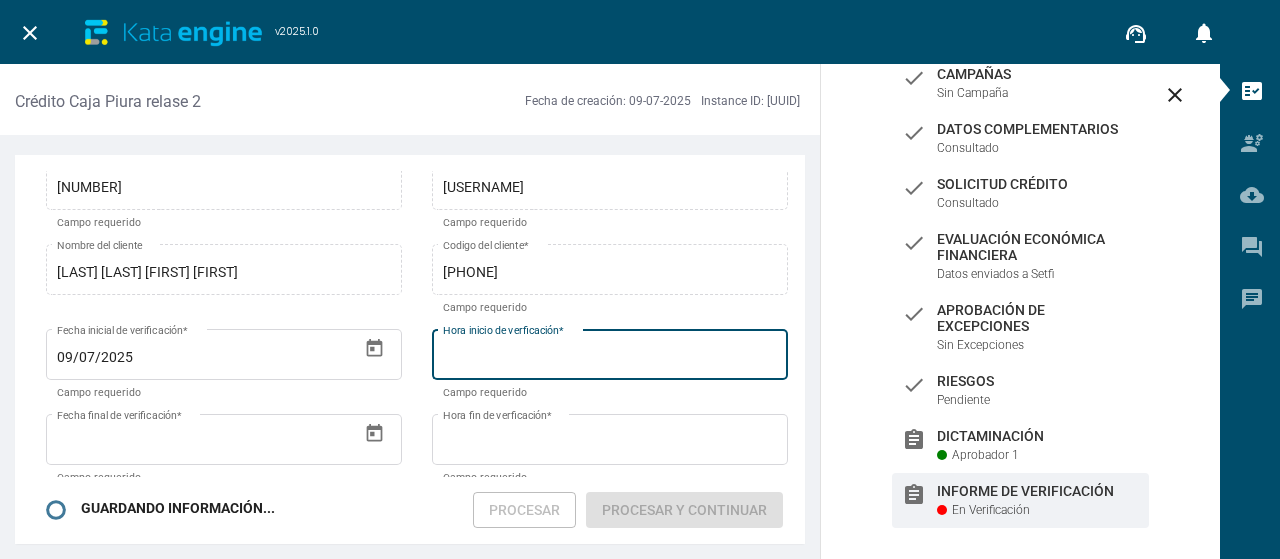 click on "Hora inicio de verficación   *" at bounding box center [610, 358] 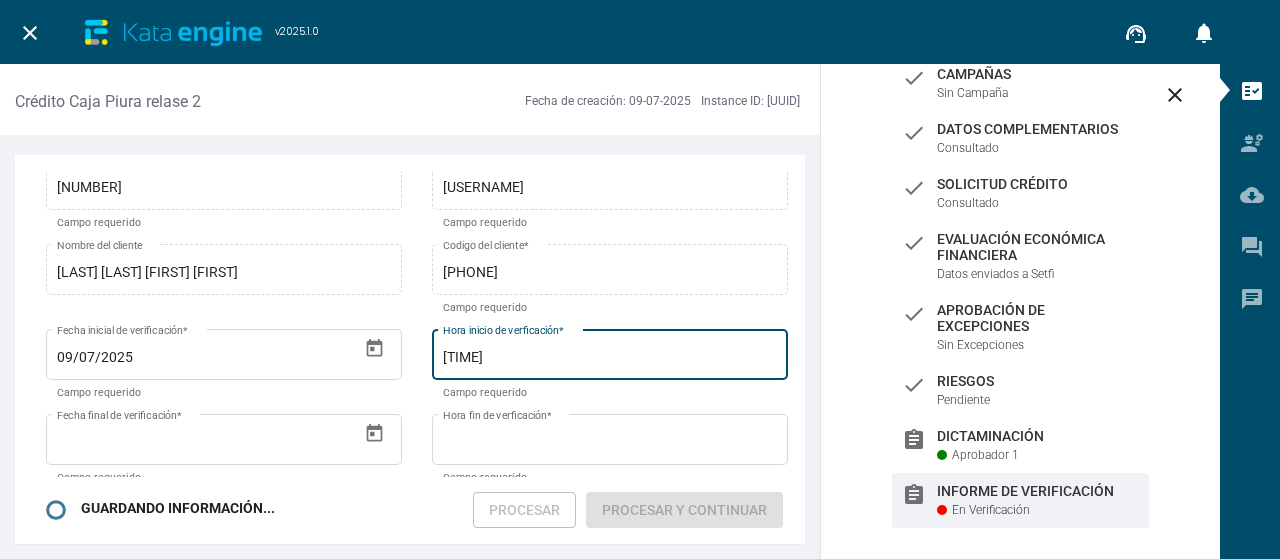 click on "[TIME]" at bounding box center (610, 358) 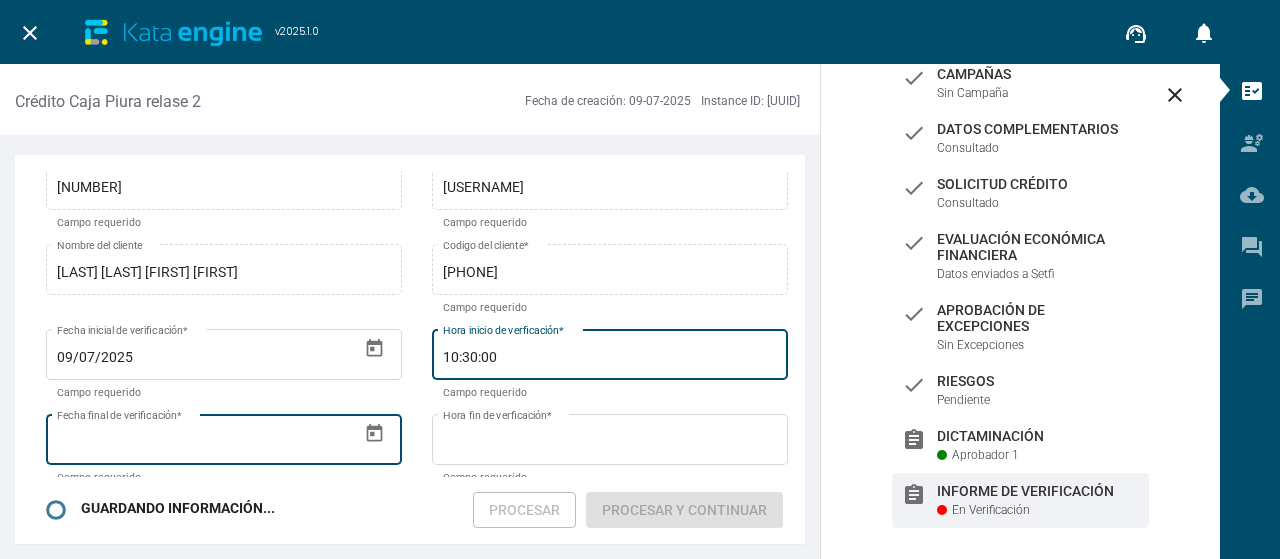 type on "10:30:00" 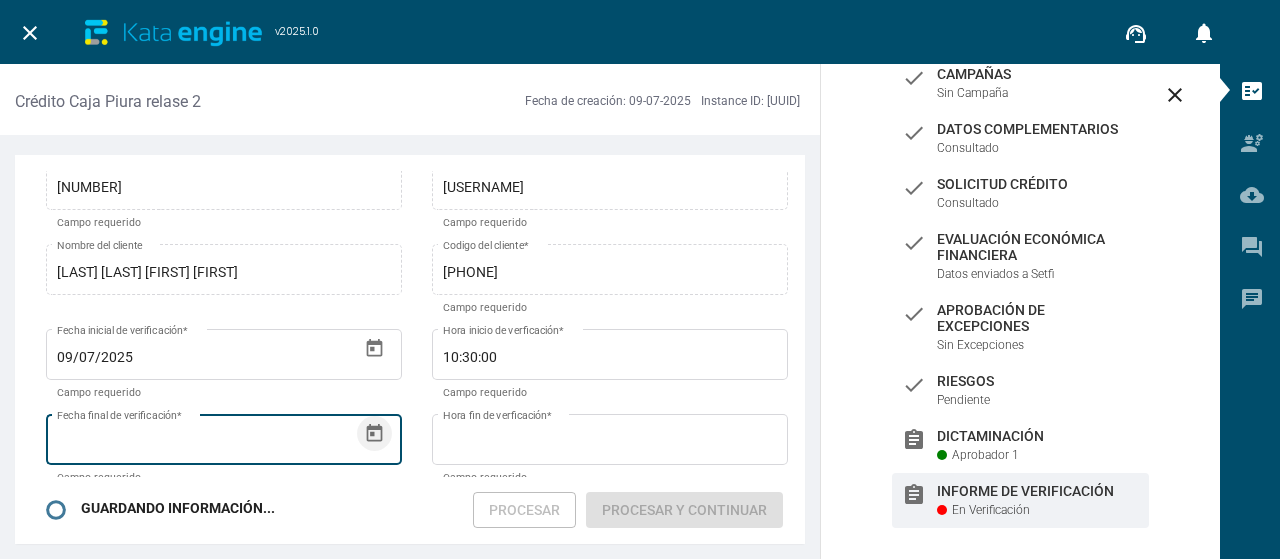 click at bounding box center [374, 433] 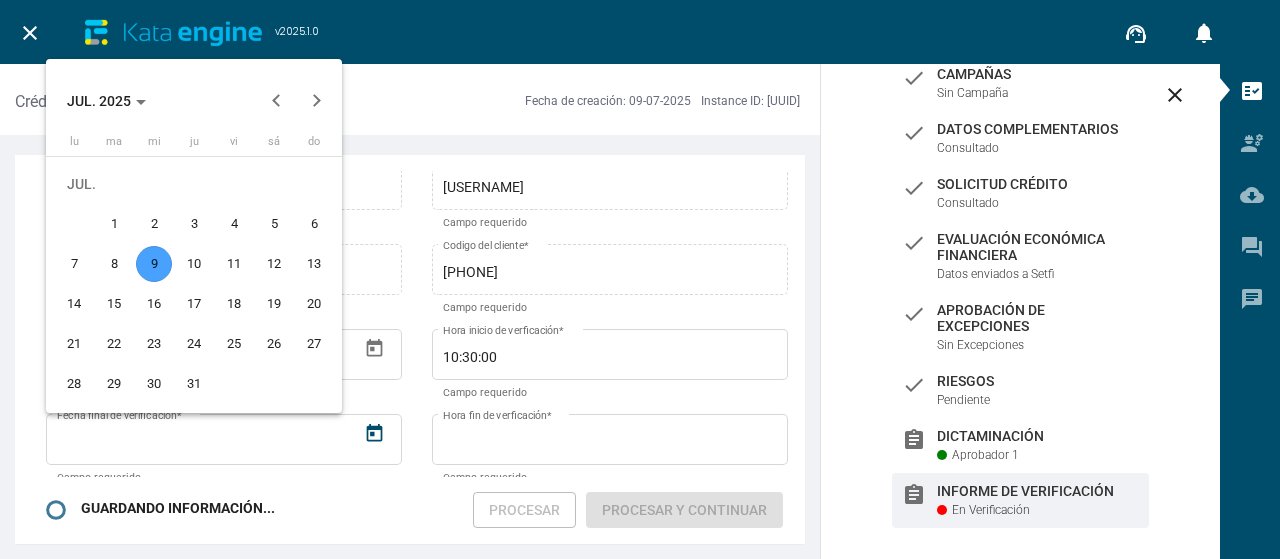 click on "9" at bounding box center [154, 264] 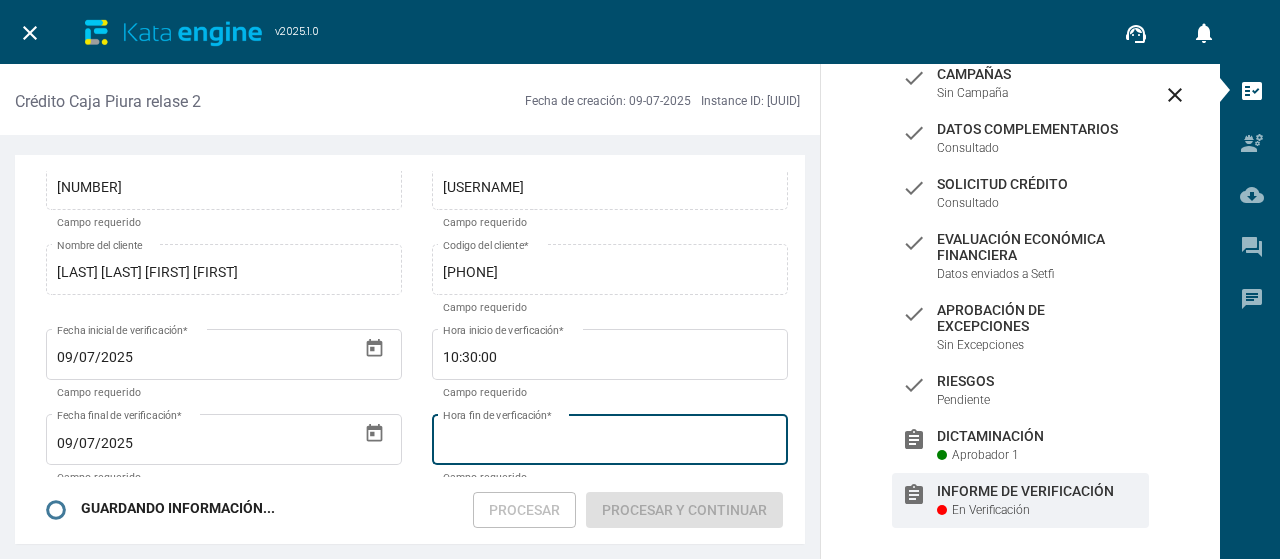 click on "Hora fin de verficación   *" at bounding box center (610, 438) 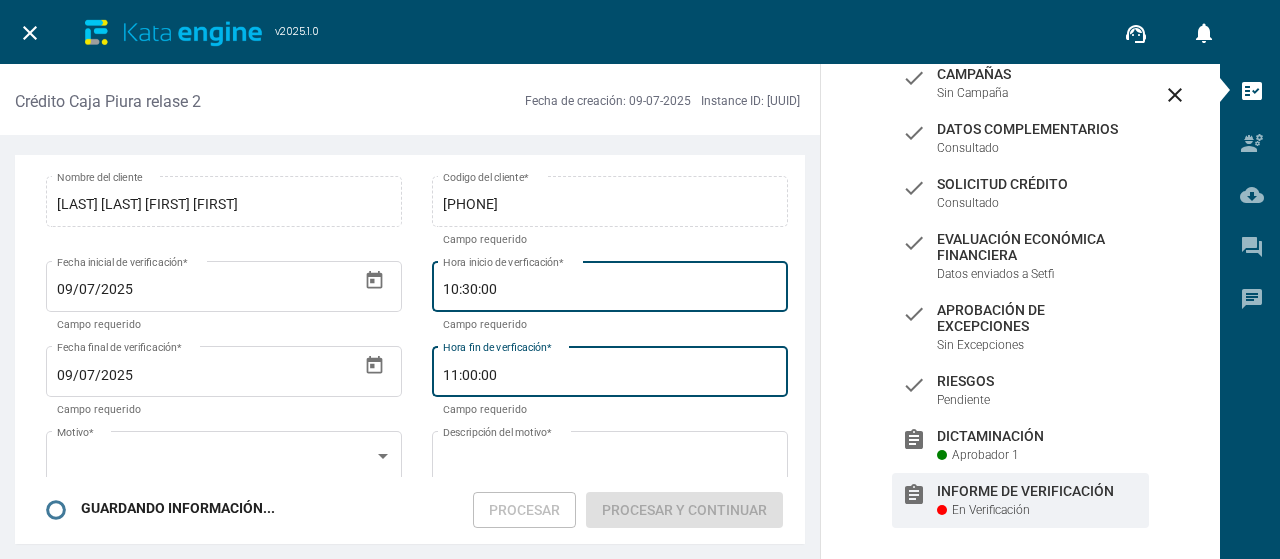 scroll, scrollTop: 300, scrollLeft: 0, axis: vertical 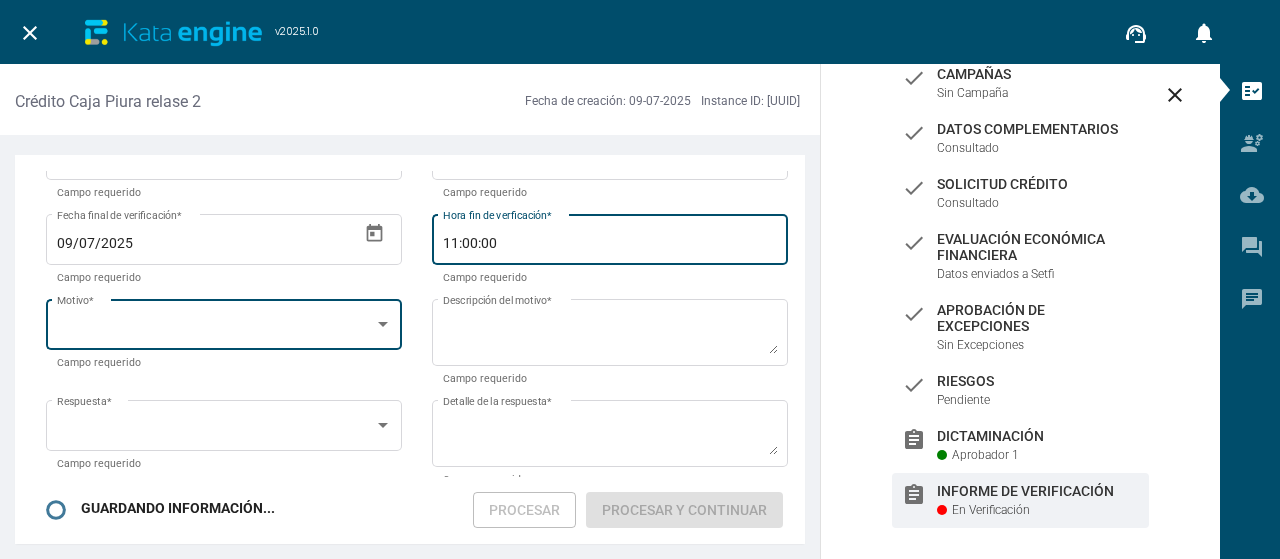 type on "11:00:00" 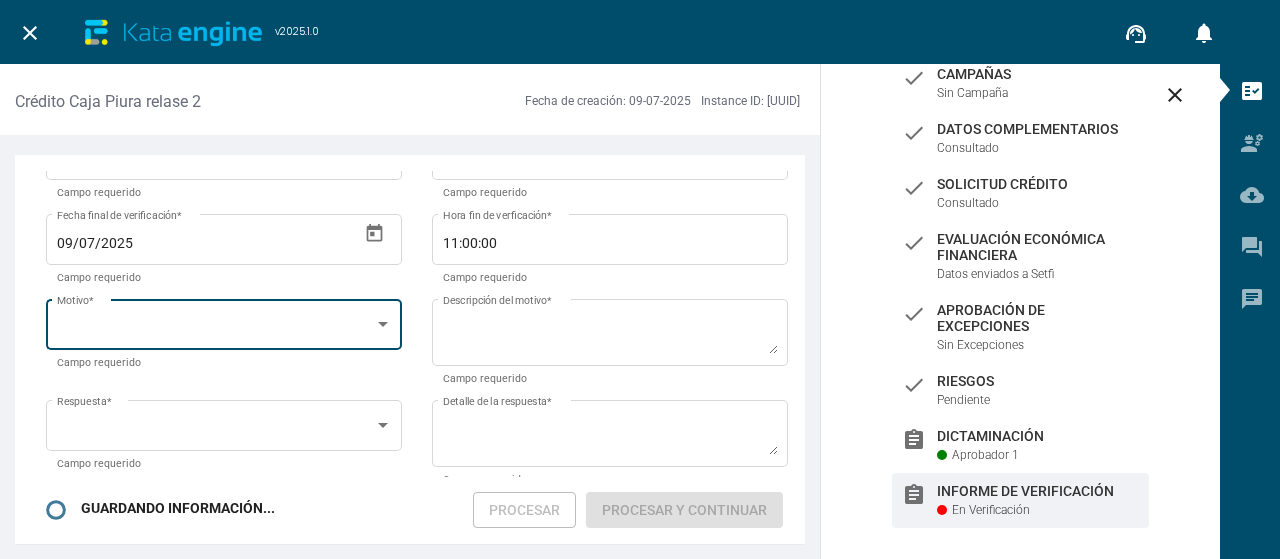 click on "Motivo   *" at bounding box center (224, 323) 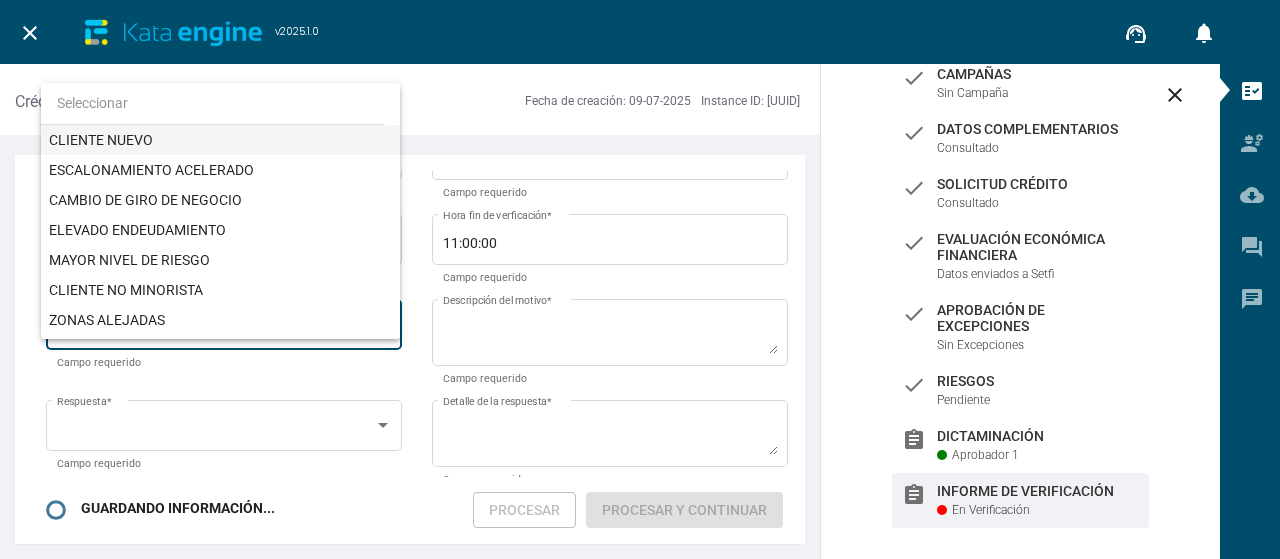 click on "CLIENTE NUEVO" at bounding box center (220, 140) 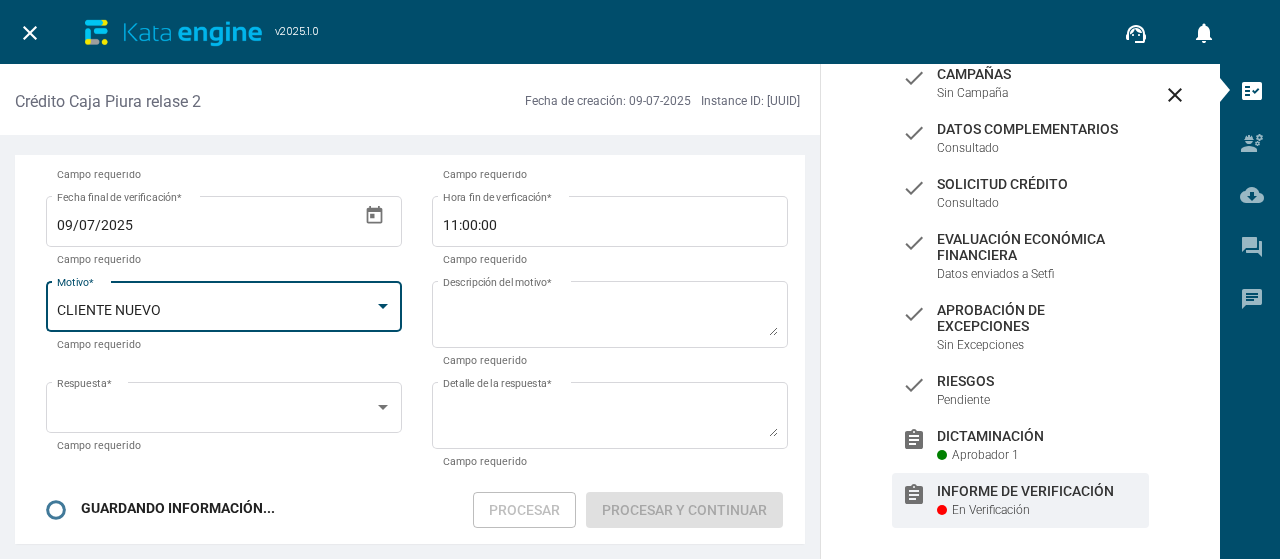 scroll, scrollTop: 323, scrollLeft: 0, axis: vertical 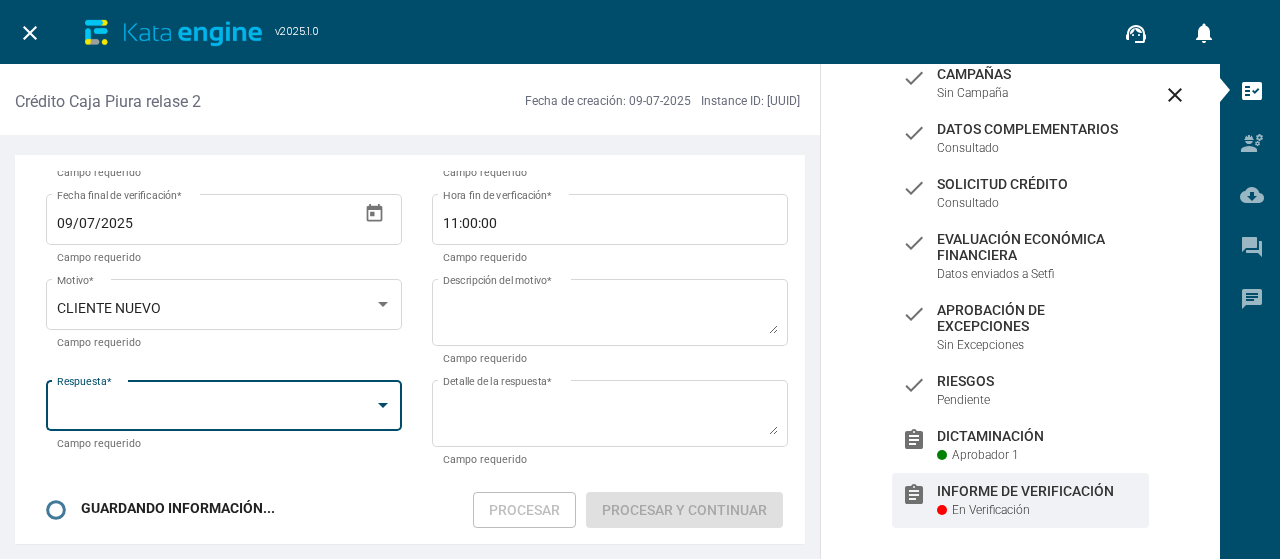click at bounding box center [215, 409] 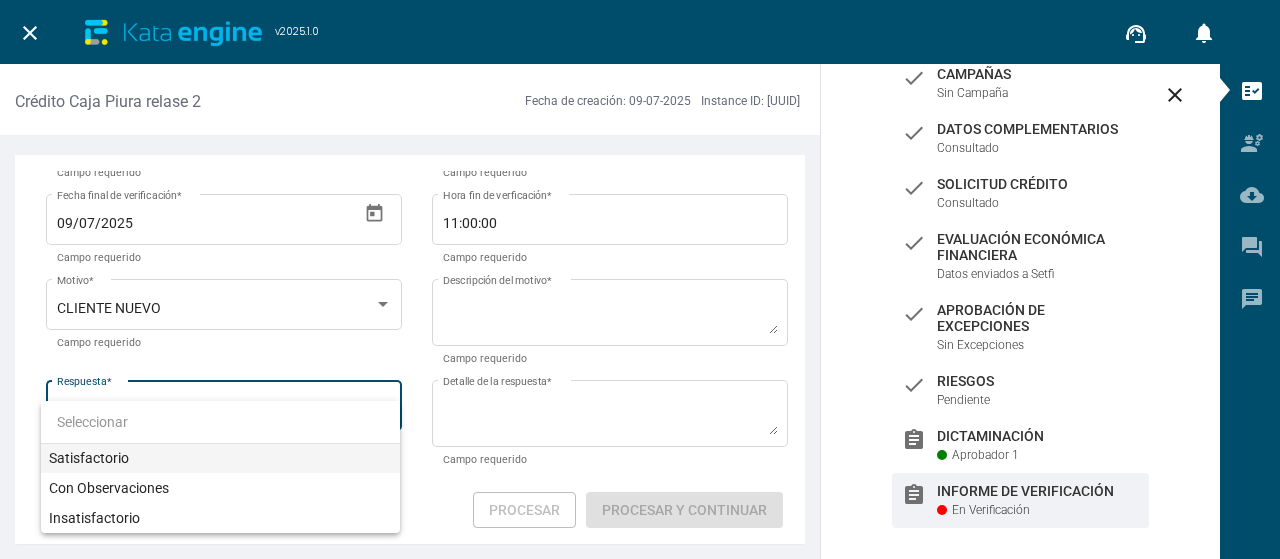 click on "Satisfactorio" at bounding box center [220, 458] 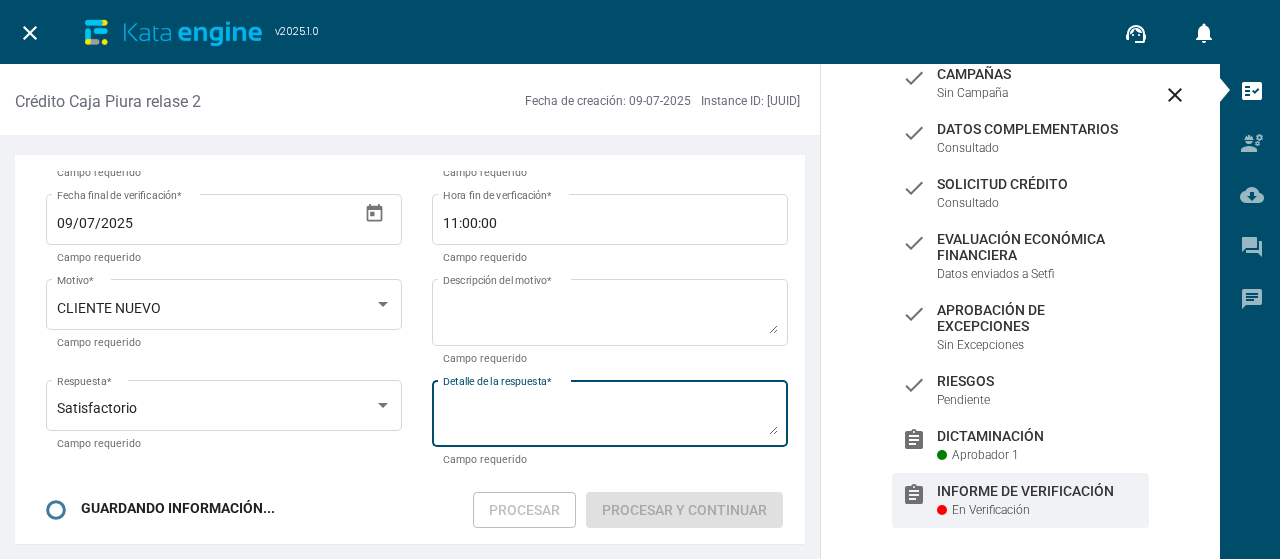 click on "Detalle de la respuesta   *" at bounding box center (610, 417) 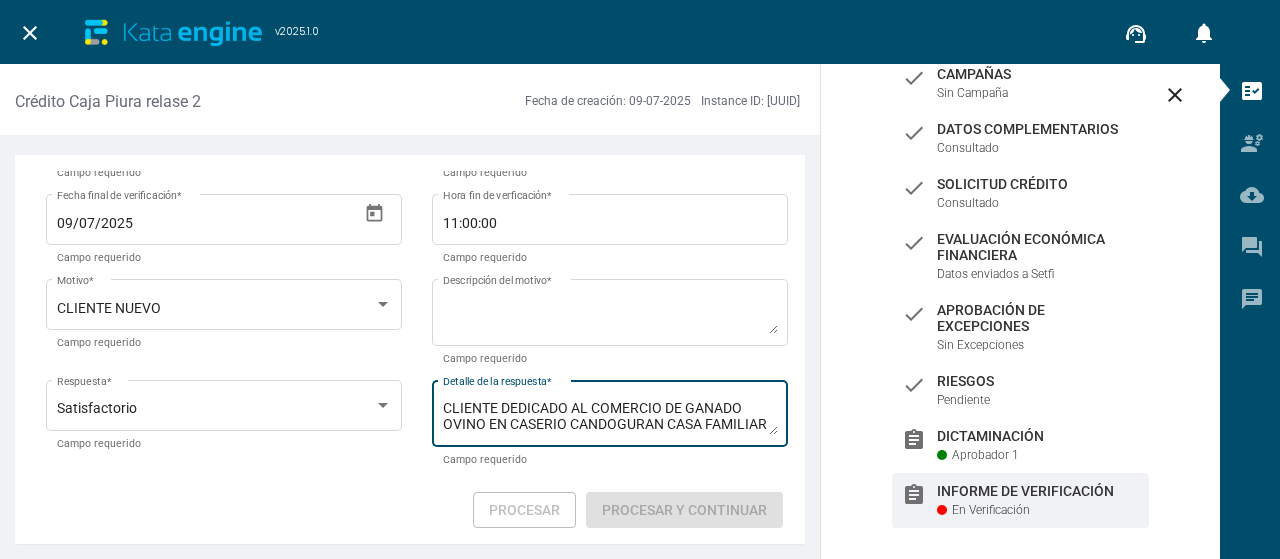 drag, startPoint x: 762, startPoint y: 423, endPoint x: 395, endPoint y: 408, distance: 367.3064 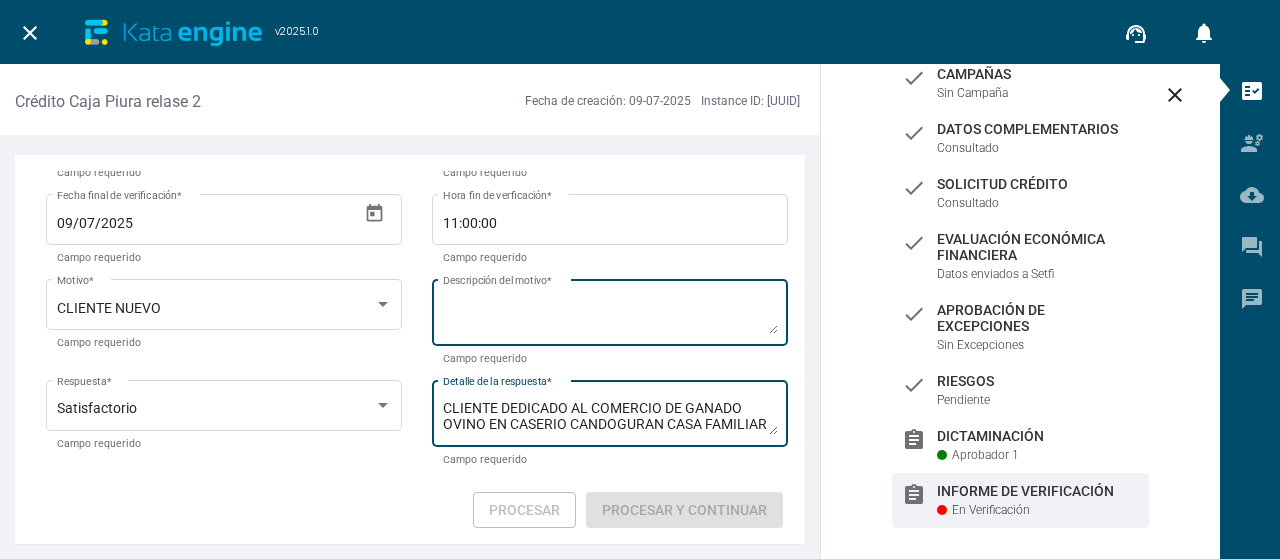 type on "CLIENTE DEDICADO AL COMERCIO DE GANADO OVINO EN CASERIO CANDOGURAN CASA FAMILIAR" 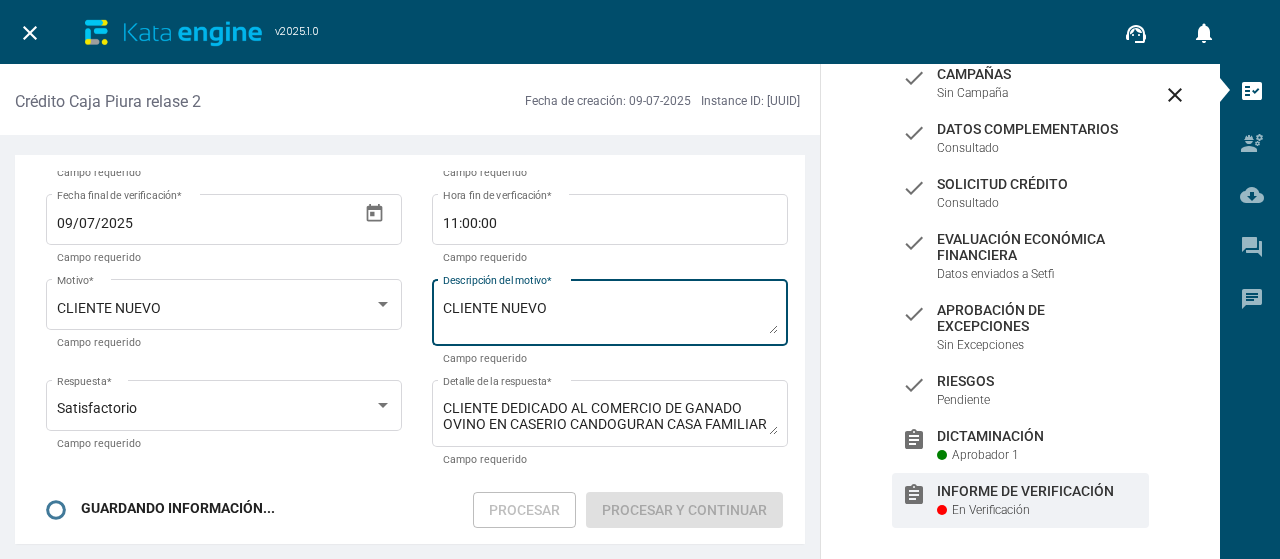 type on "CLIENTE NUEVO" 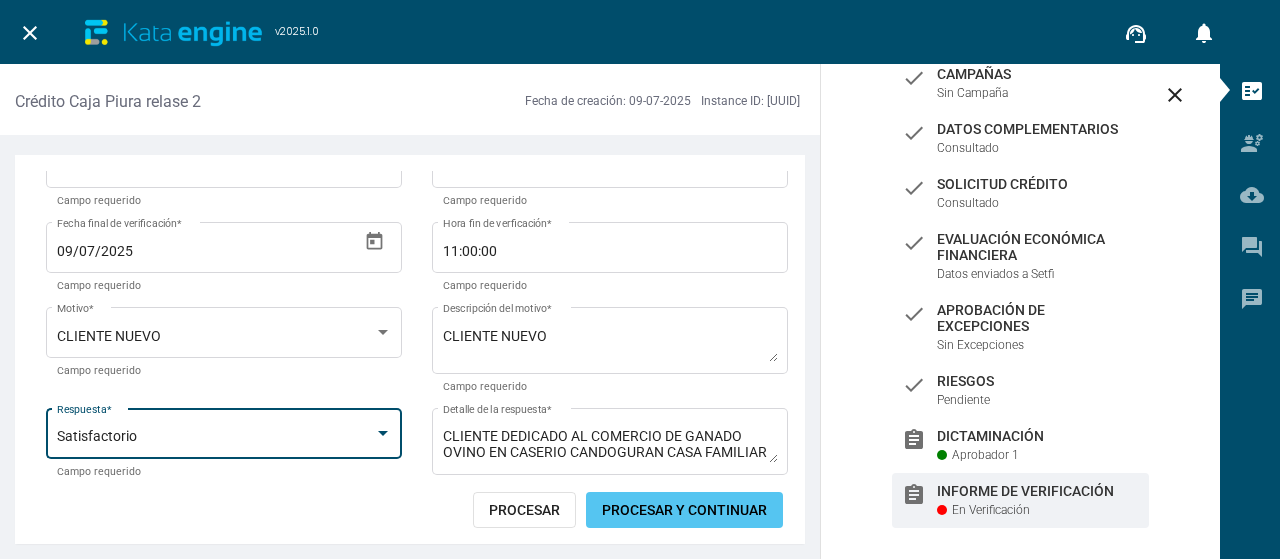 scroll, scrollTop: 323, scrollLeft: 0, axis: vertical 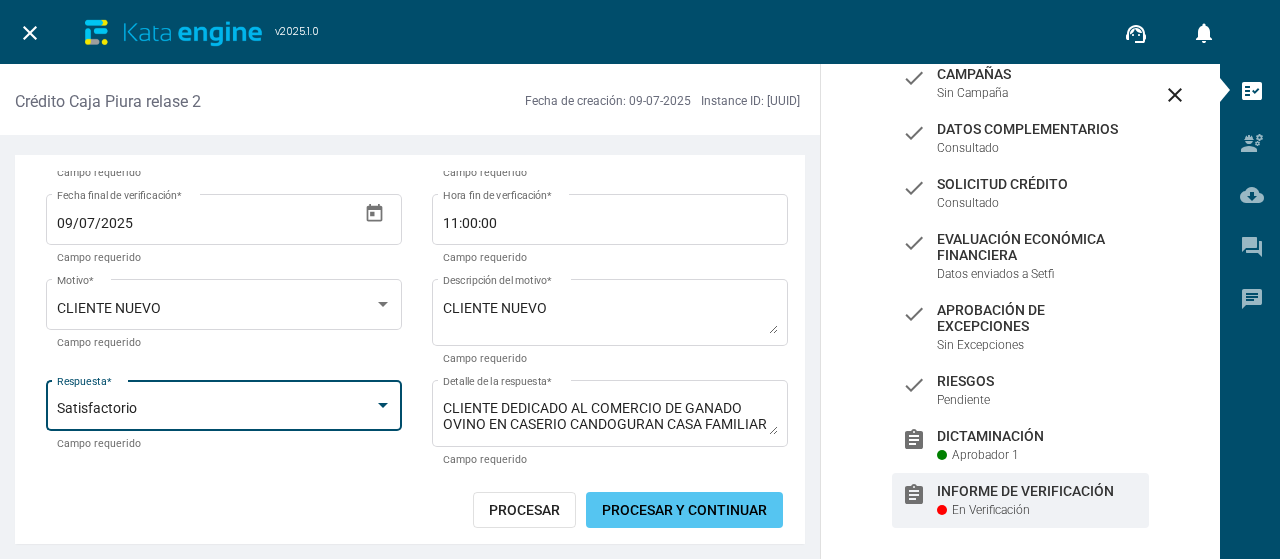 click on "Procesar y Continuar" at bounding box center (684, 510) 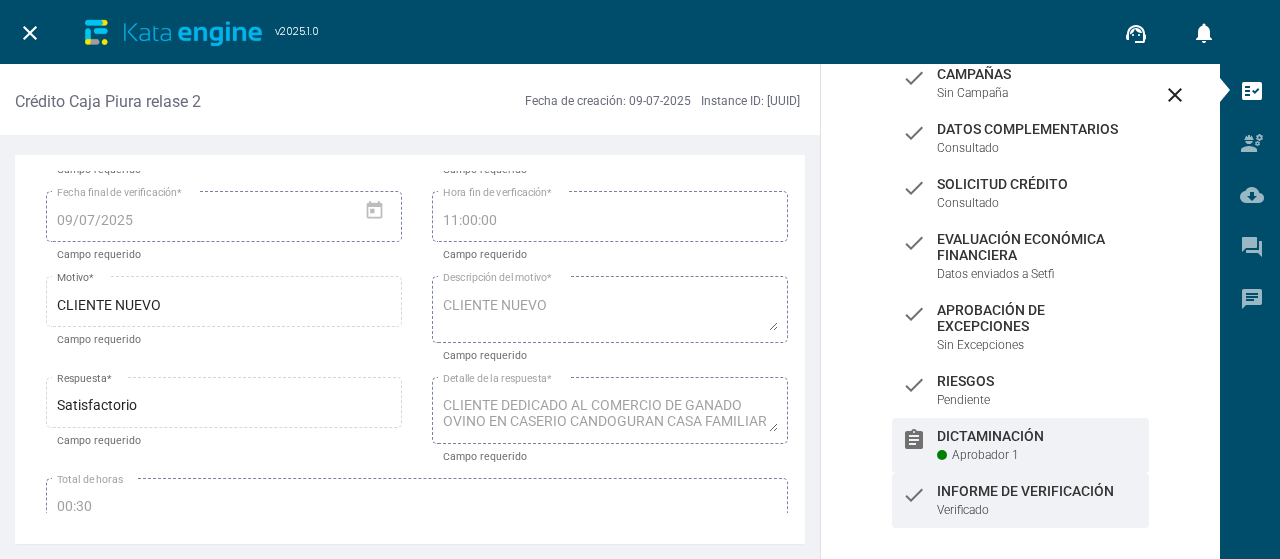 click on "Aprobador 1" at bounding box center [985, 455] 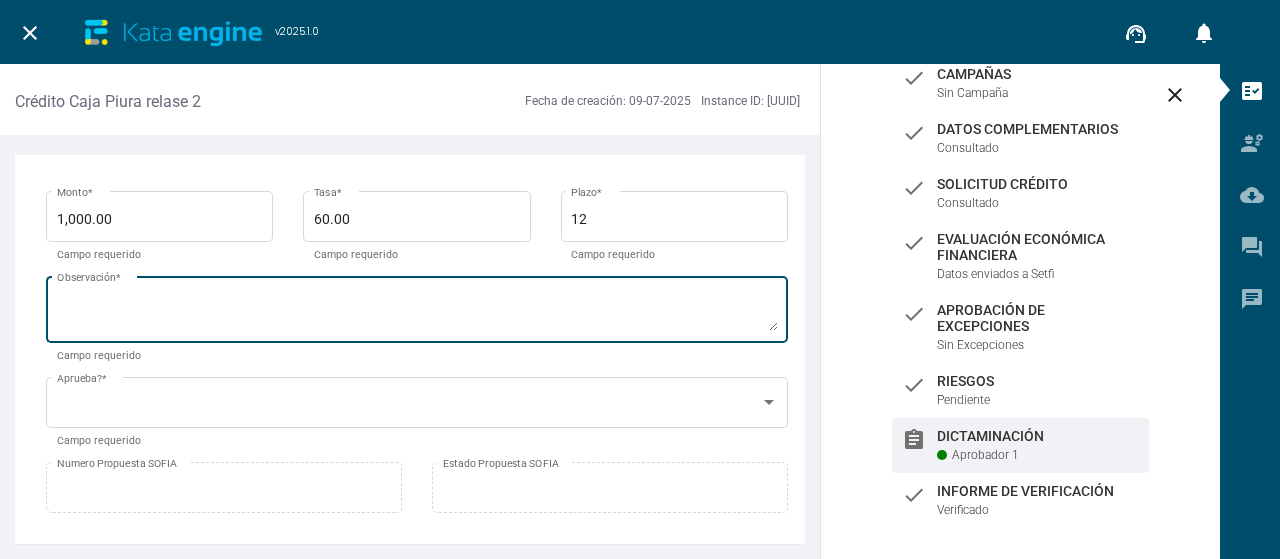 scroll, scrollTop: 100, scrollLeft: 0, axis: vertical 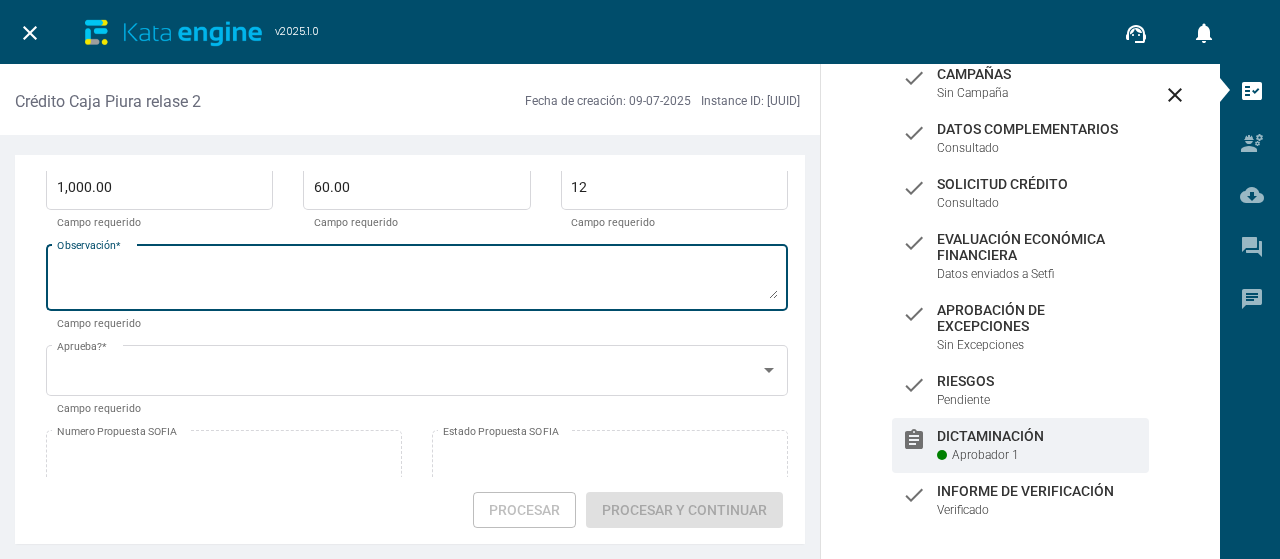 click on "Observación   *" at bounding box center (417, 281) 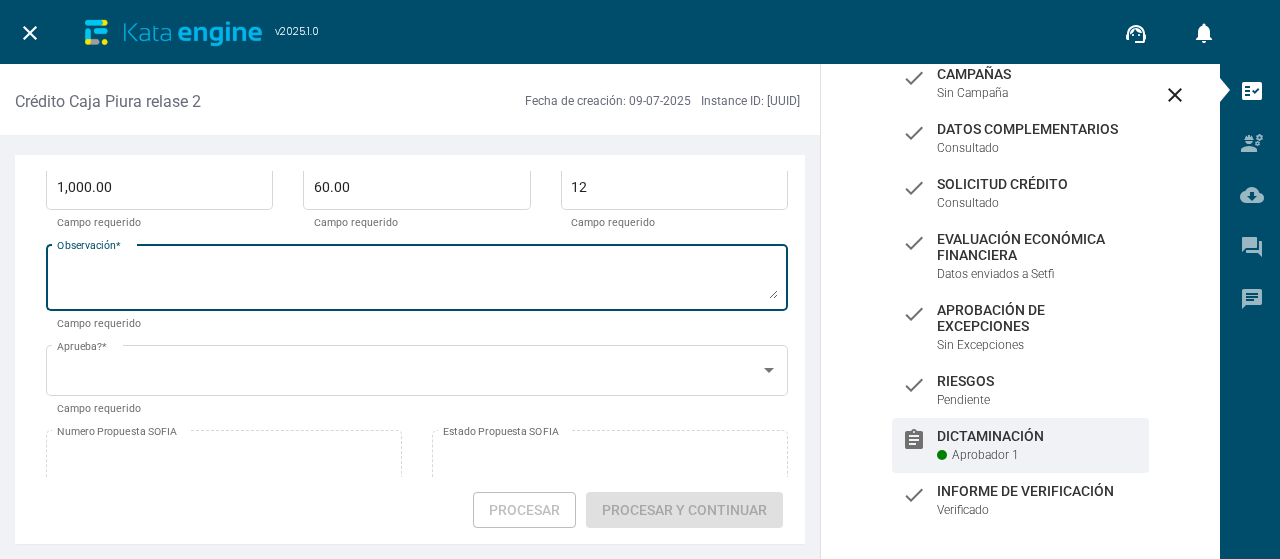 paste on "CLIENTE DEDICADO AL COMERCIO DE GANADO OVINO EN CASERIO CANDOGURAN CASA FAMILIAR" 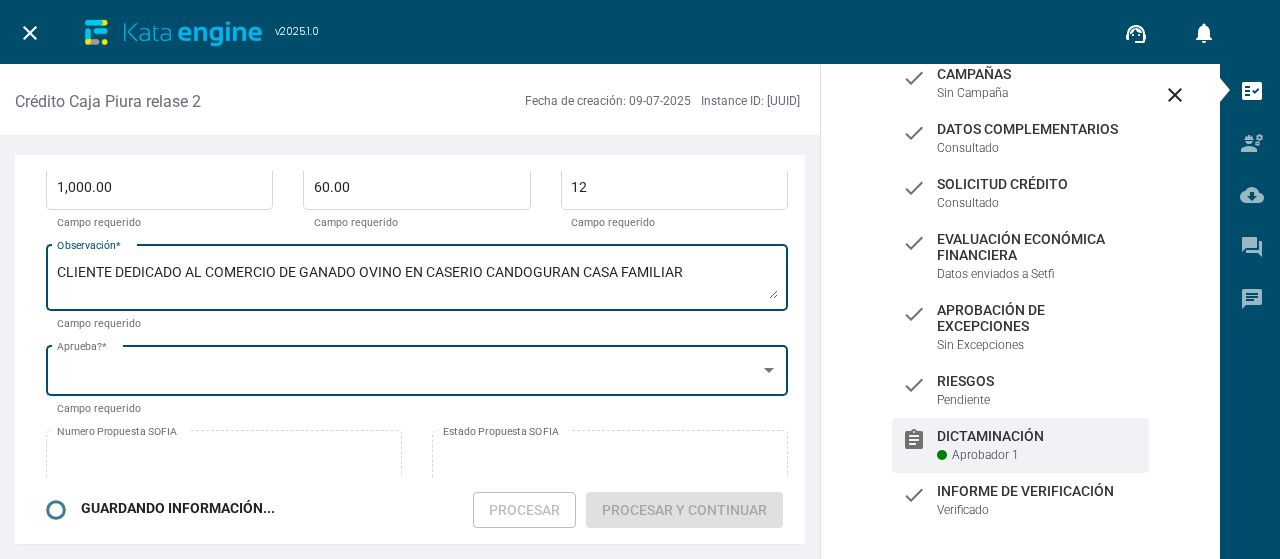 type on "CLIENTE DEDICADO AL COMERCIO DE GANADO OVINO EN CASERIO CANDOGURAN CASA FAMILIAR" 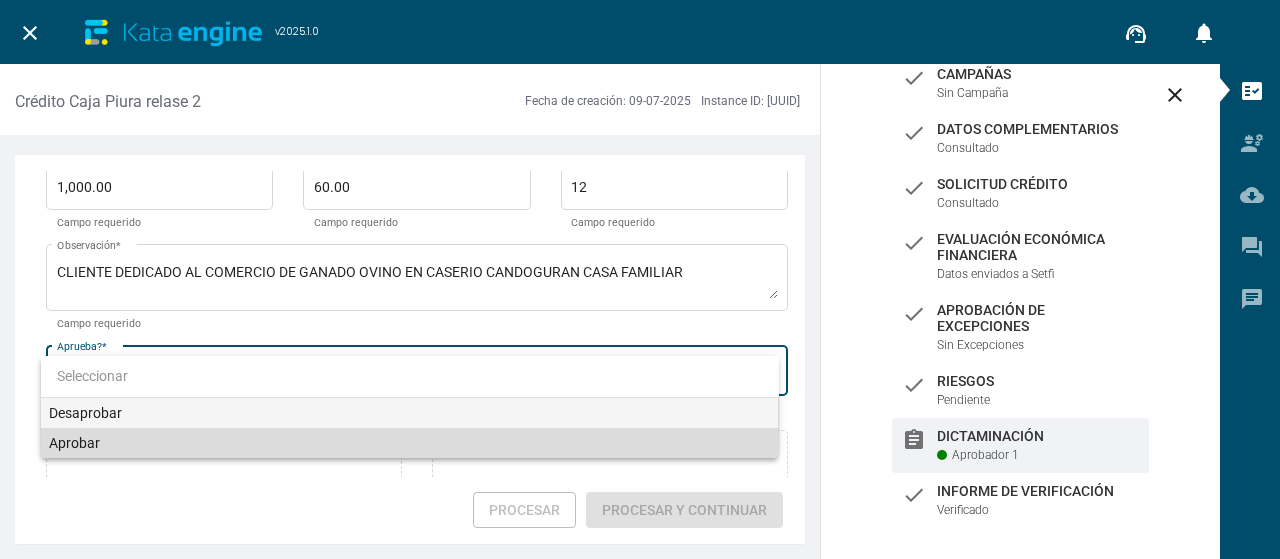 click on "Aprobar" at bounding box center (410, 443) 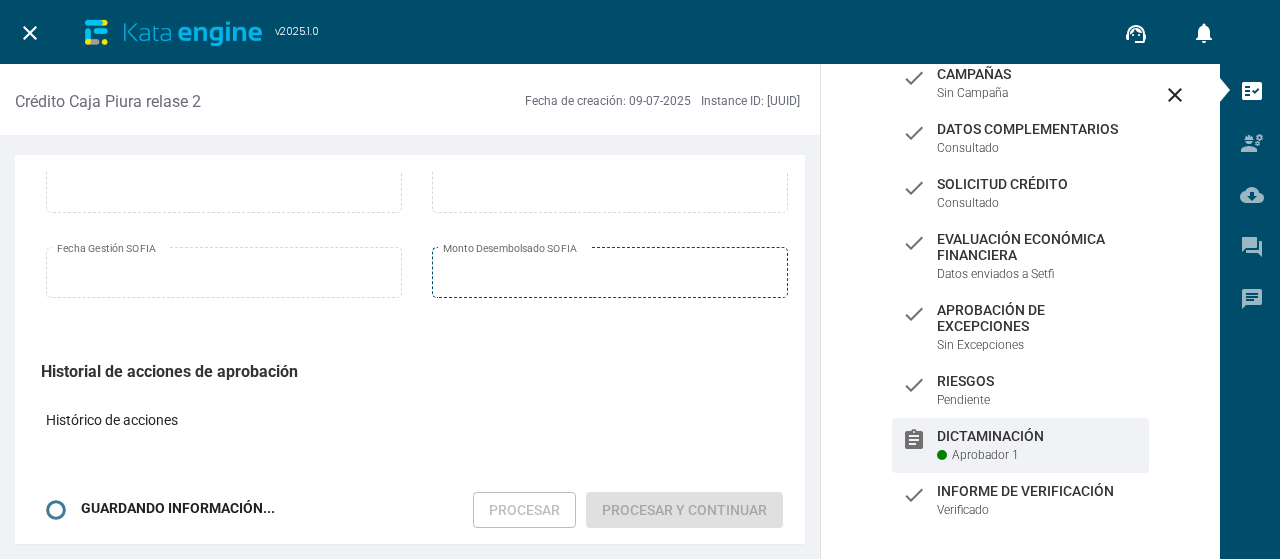 scroll, scrollTop: 400, scrollLeft: 0, axis: vertical 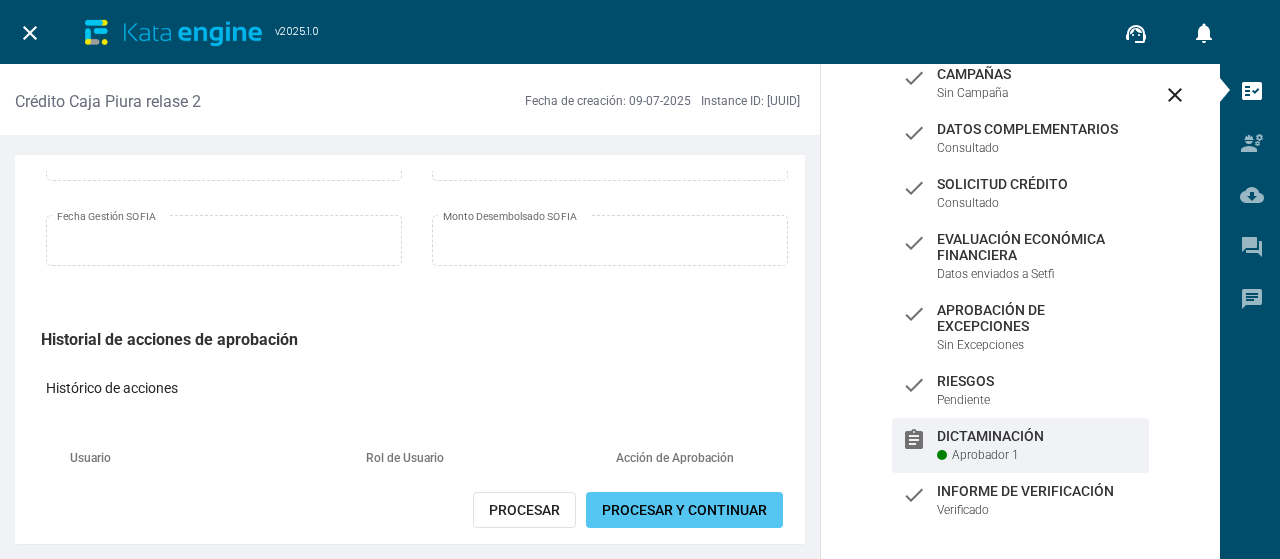 click on "Procesar y Continuar" at bounding box center (684, 510) 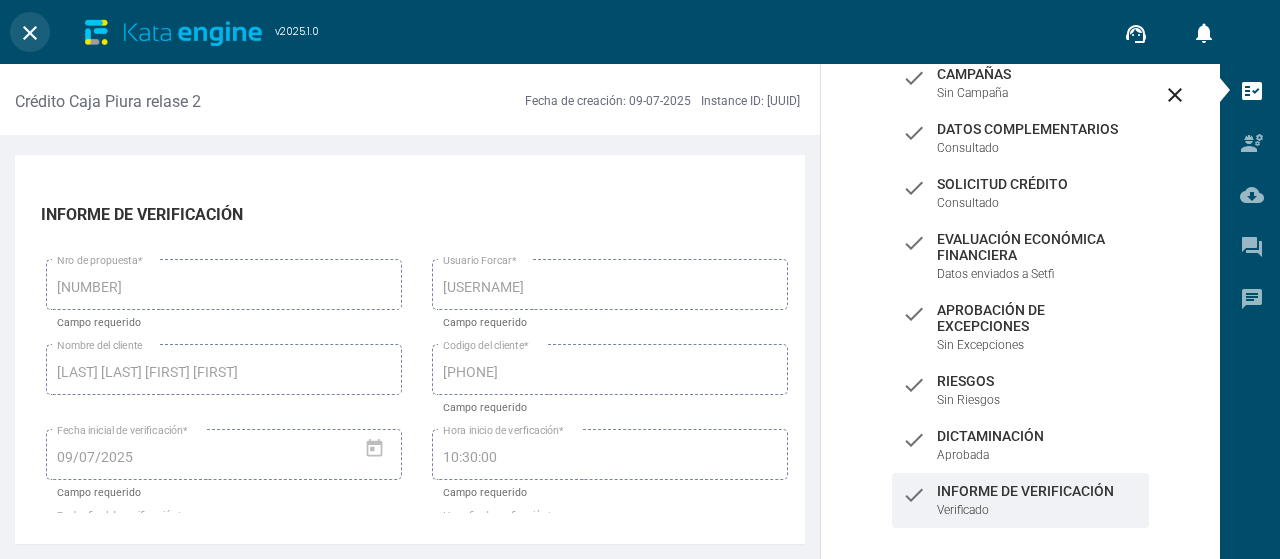 click on "close" at bounding box center [30, 33] 